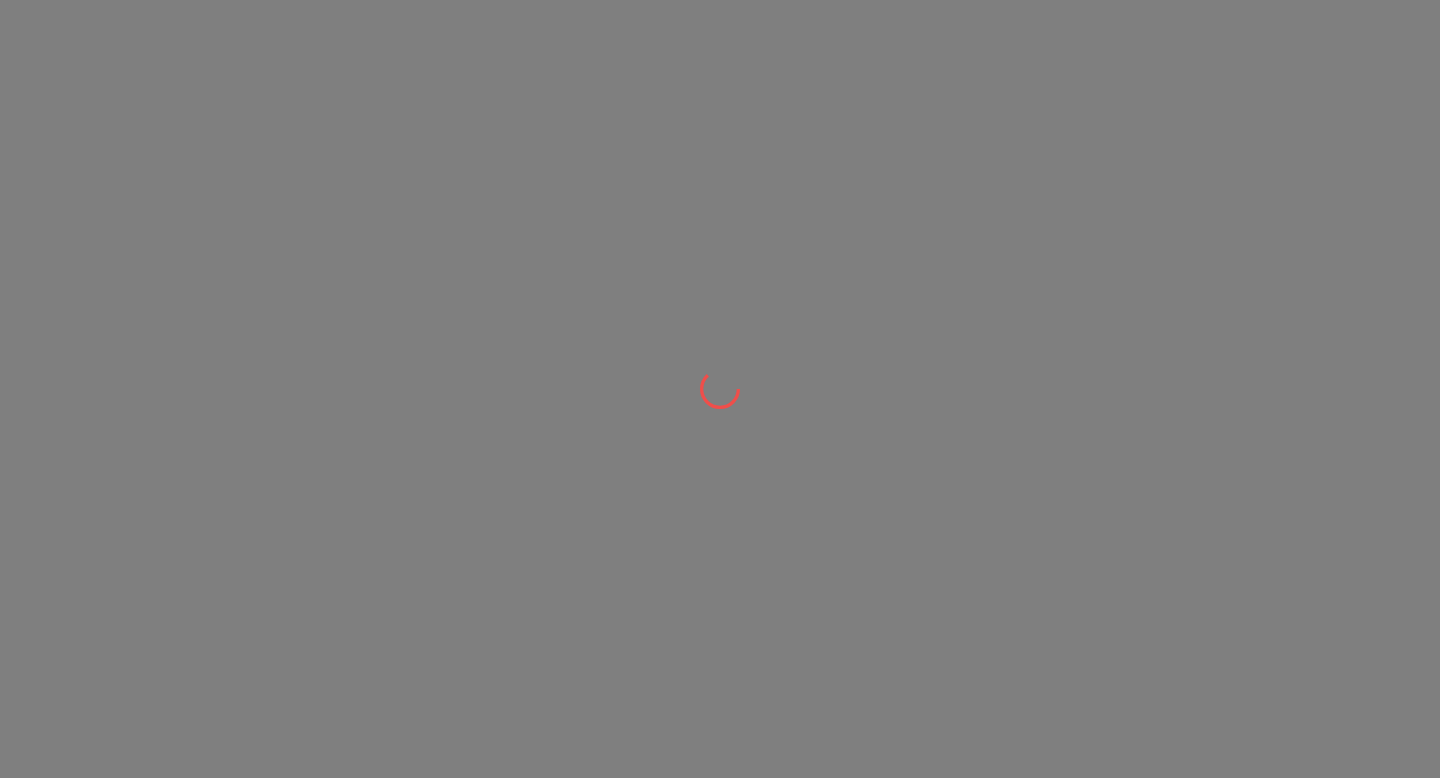 scroll, scrollTop: 0, scrollLeft: 0, axis: both 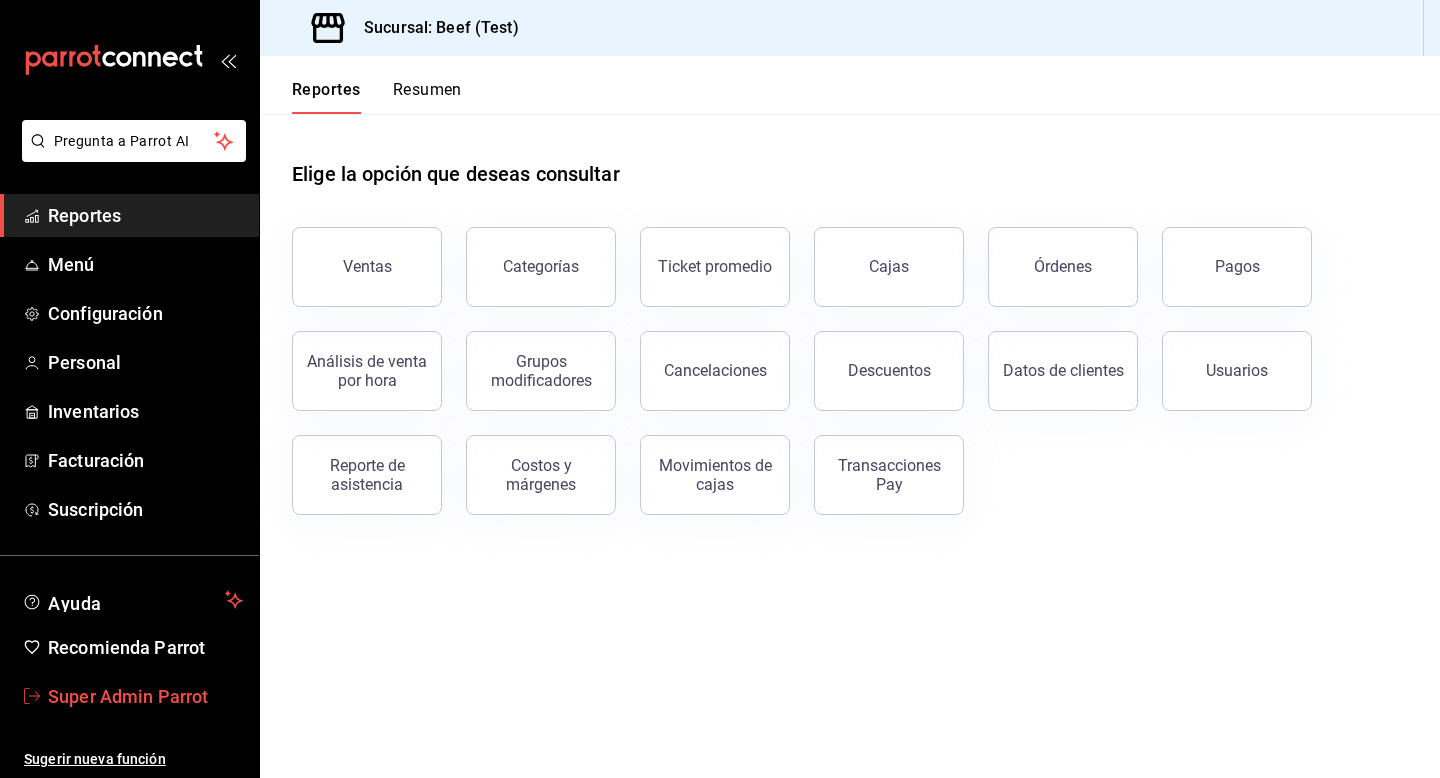 click on "Super Admin Parrot" at bounding box center [145, 696] 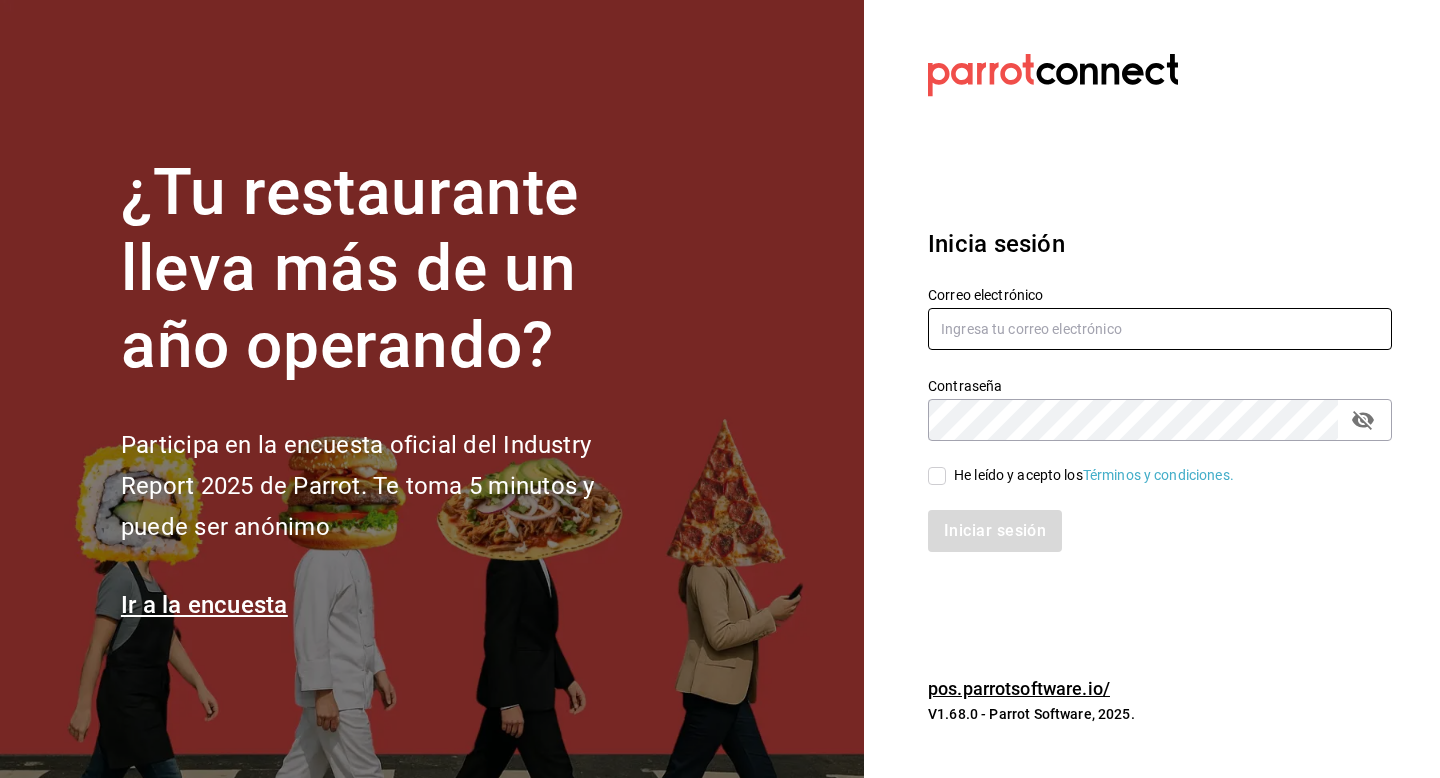 click at bounding box center [1160, 329] 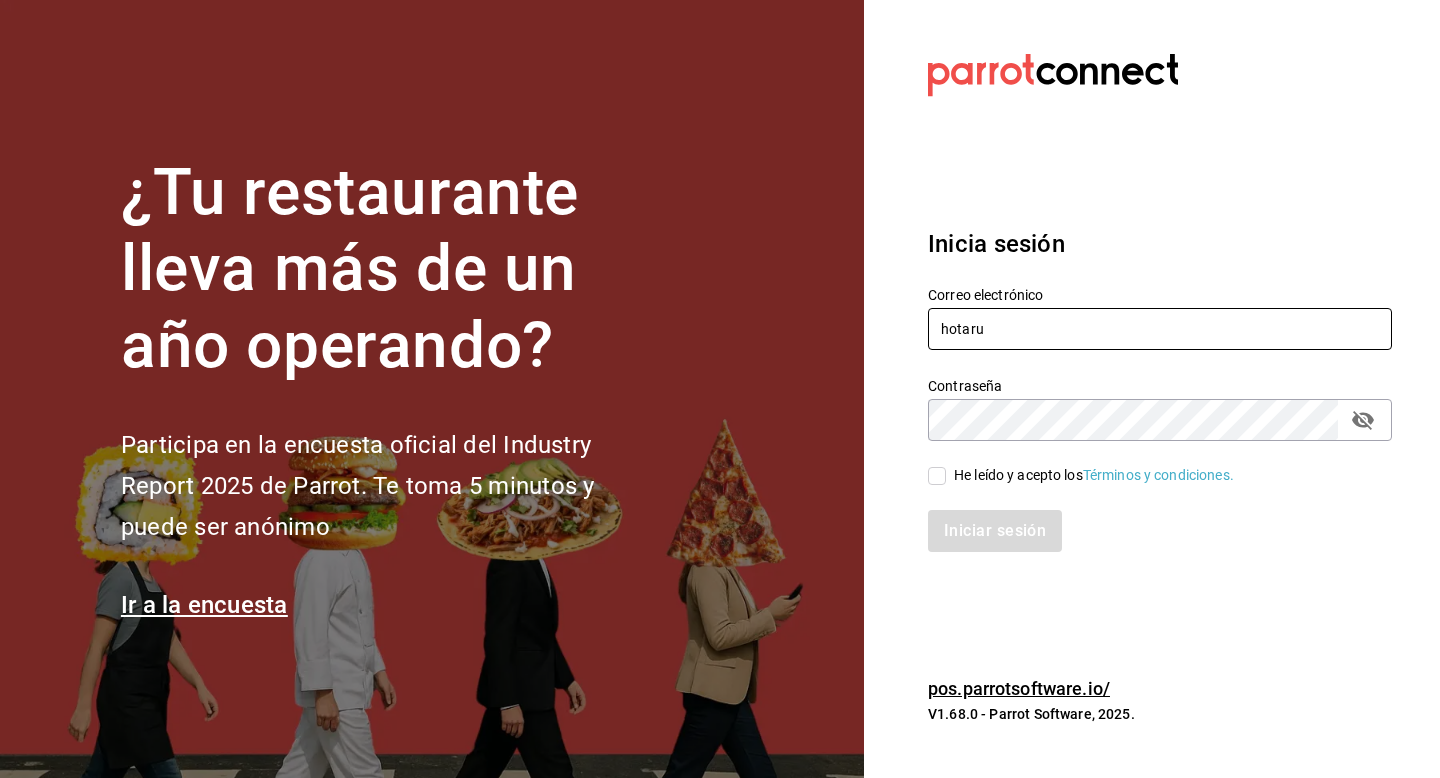 type on "hotaru@costeno.com" 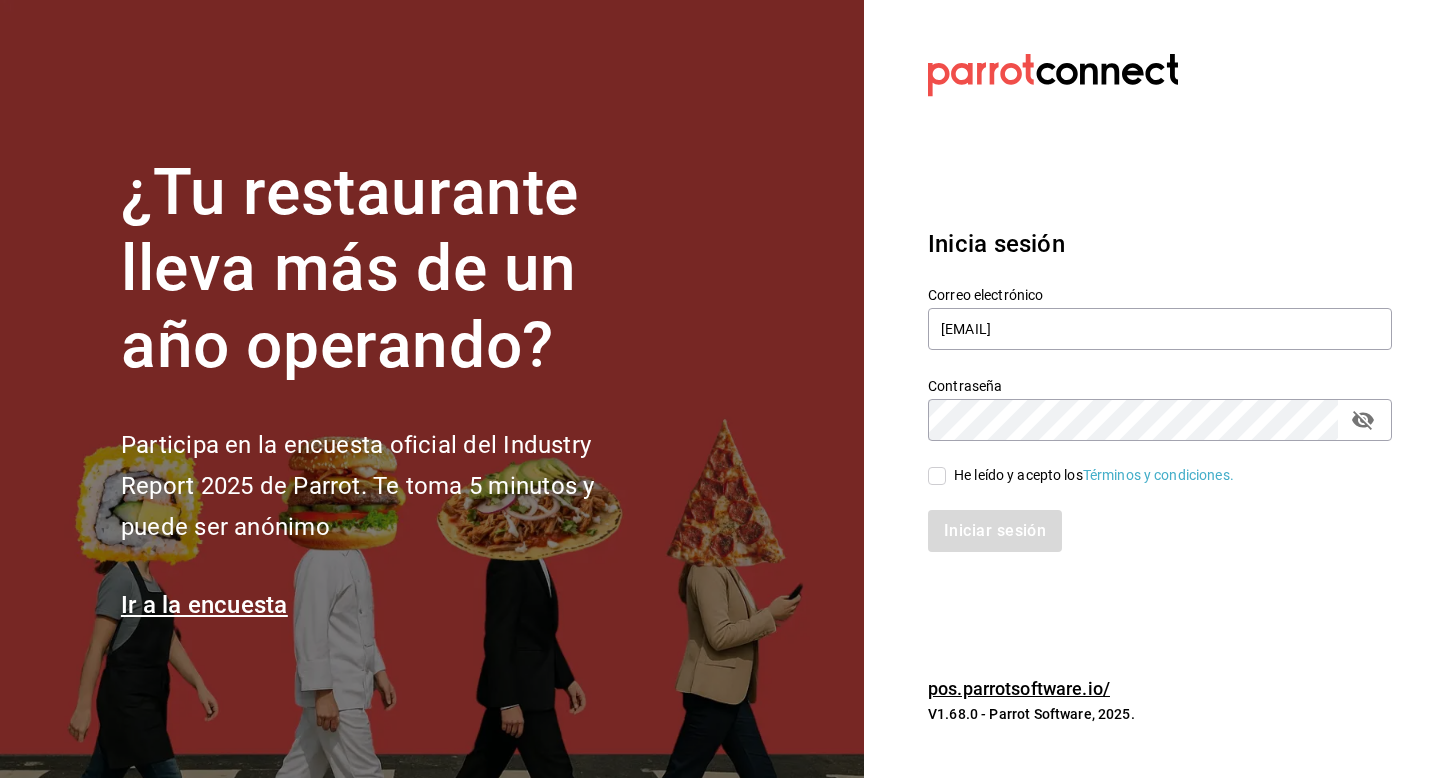 click on "He leído y acepto los  Términos y condiciones." at bounding box center [1094, 475] 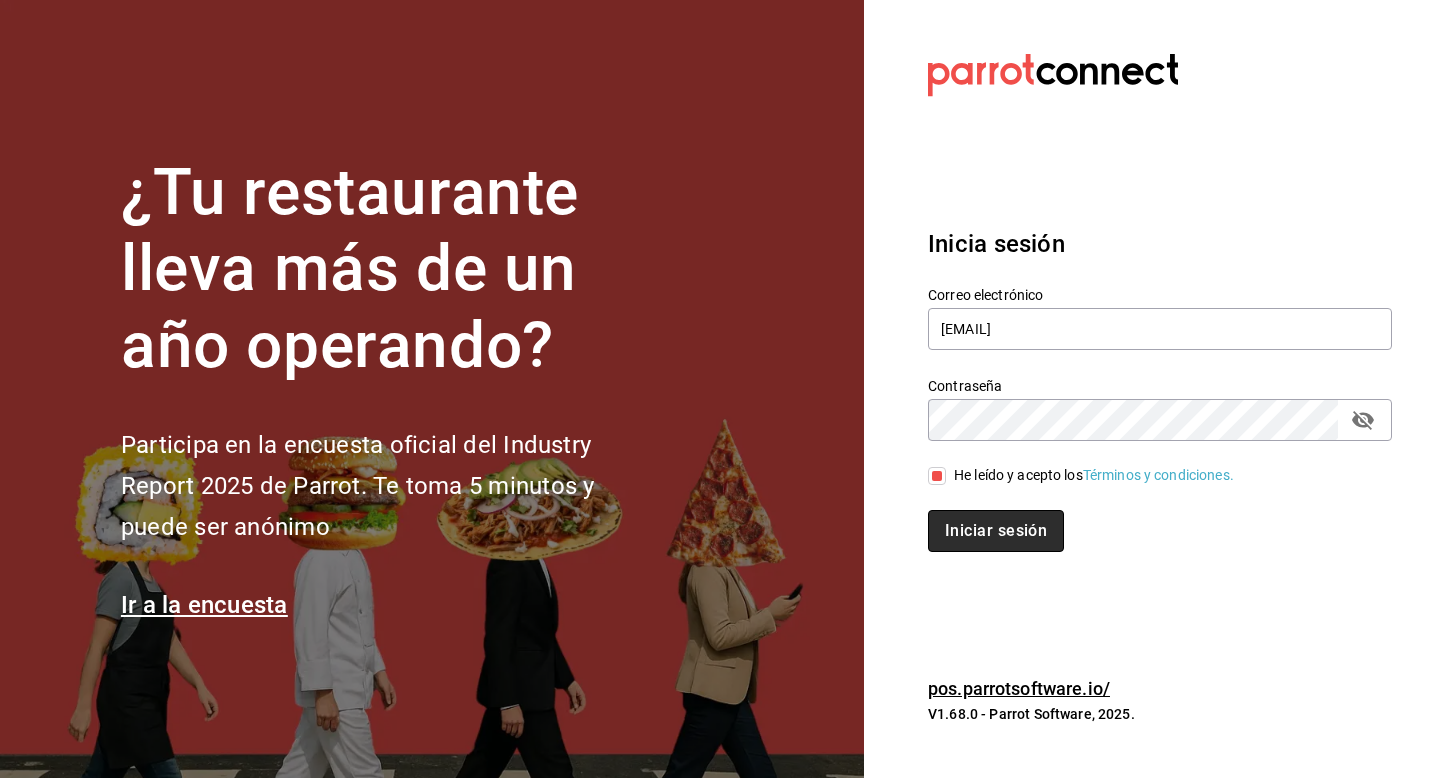 click on "Iniciar sesión" at bounding box center (996, 531) 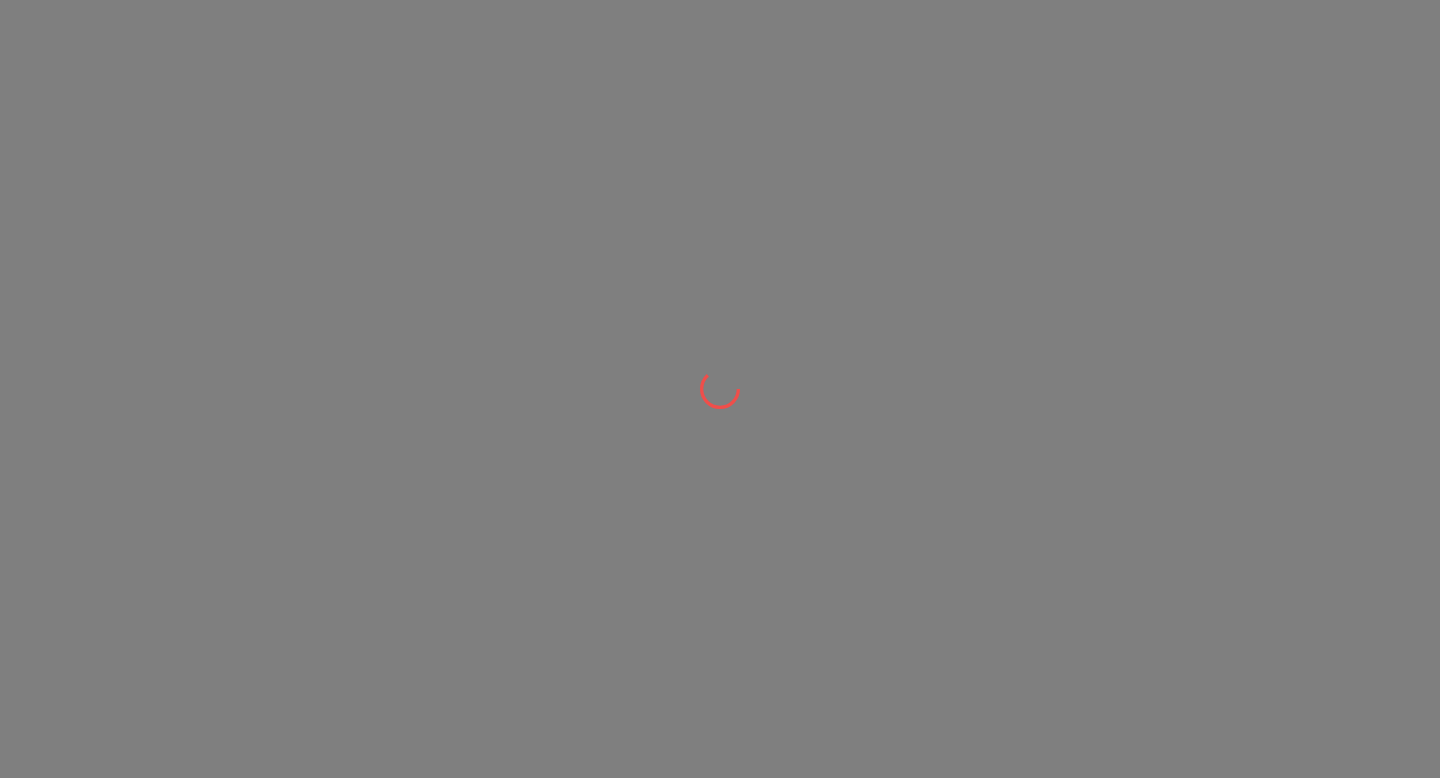 scroll, scrollTop: 0, scrollLeft: 0, axis: both 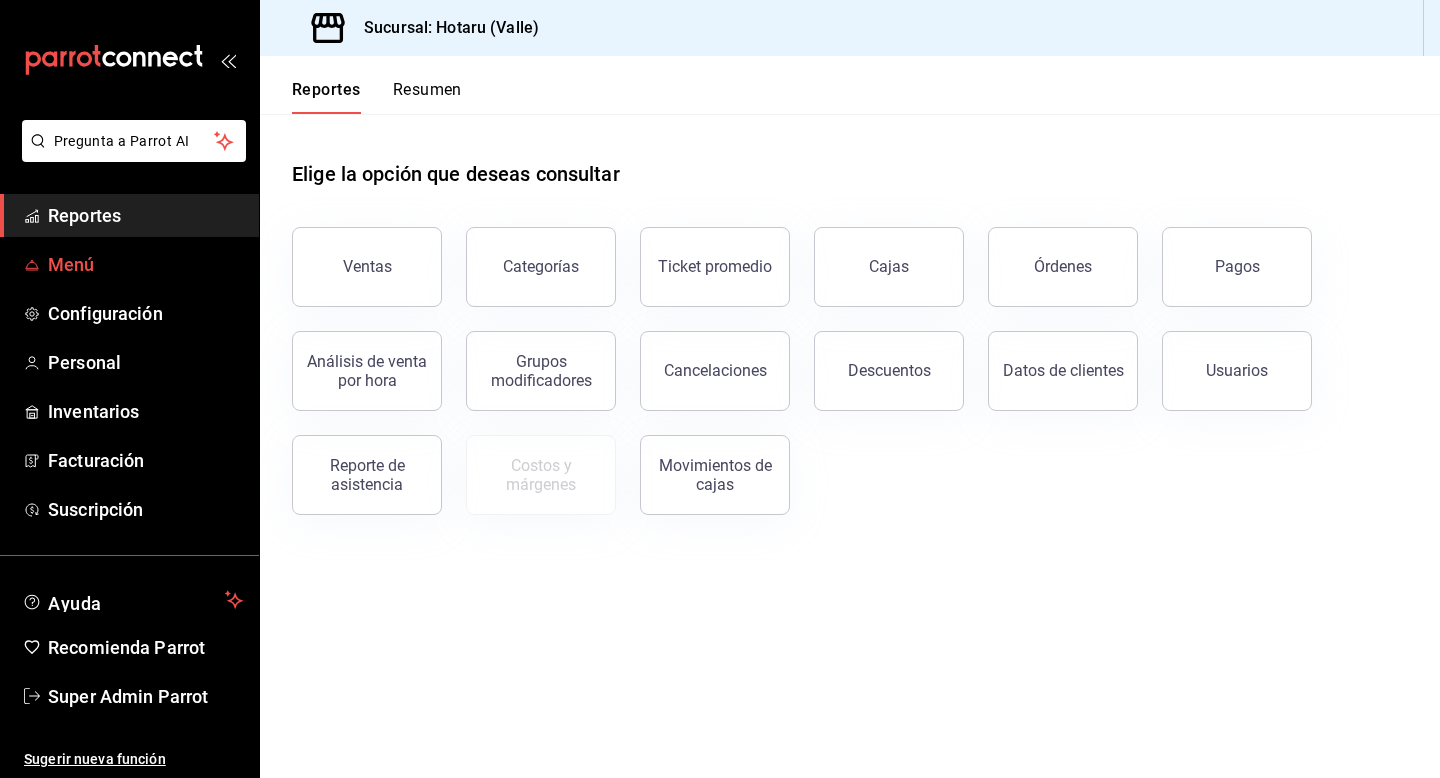 click on "Menú" at bounding box center [145, 264] 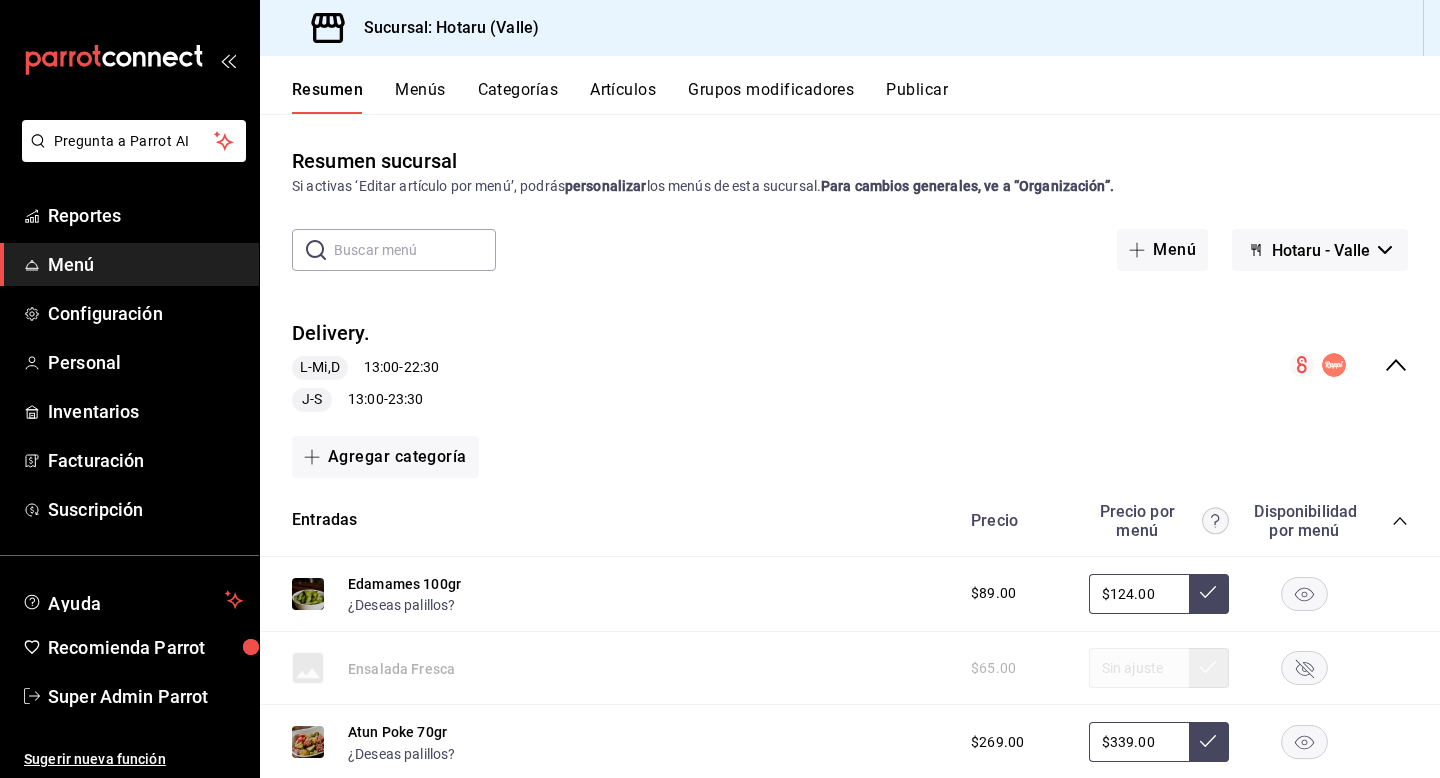 click on "Publicar" at bounding box center (917, 97) 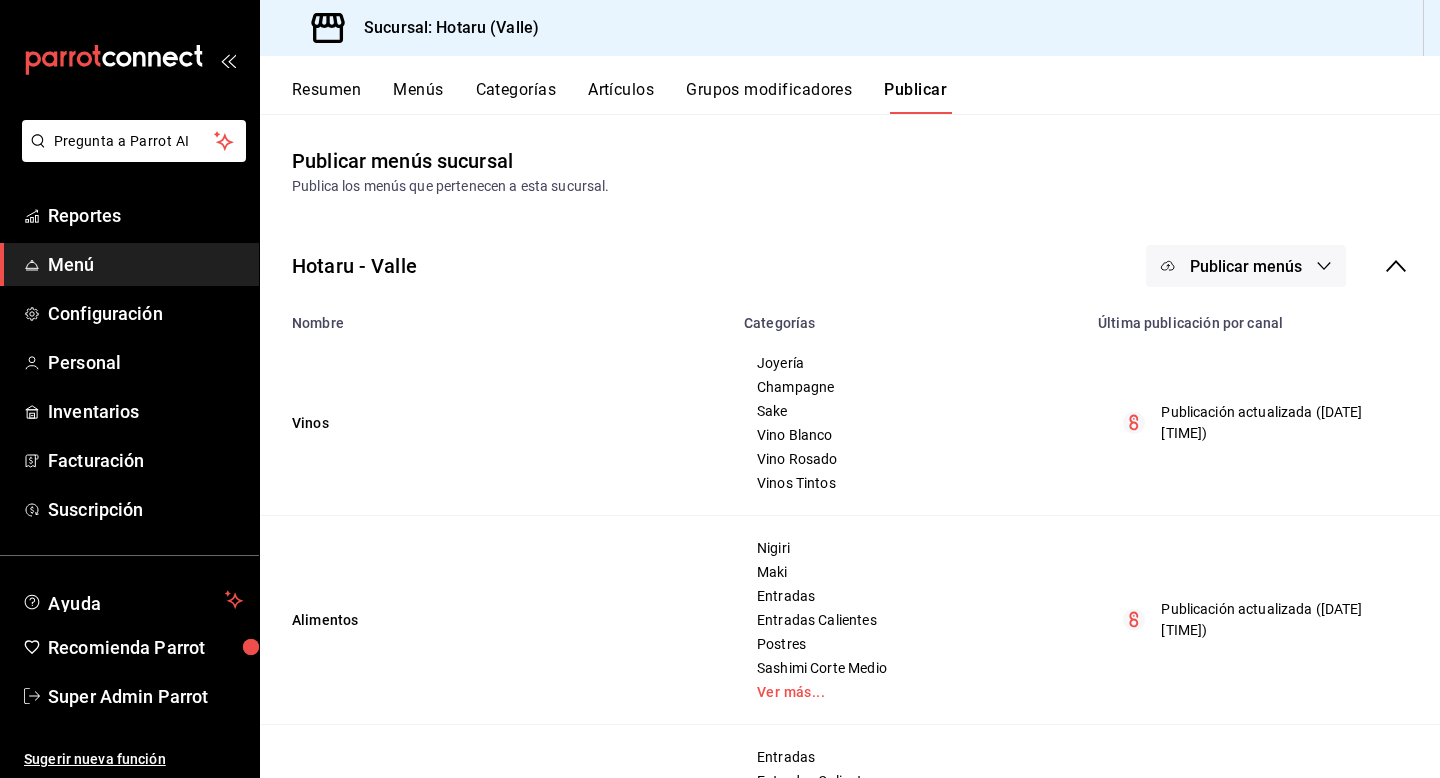 click 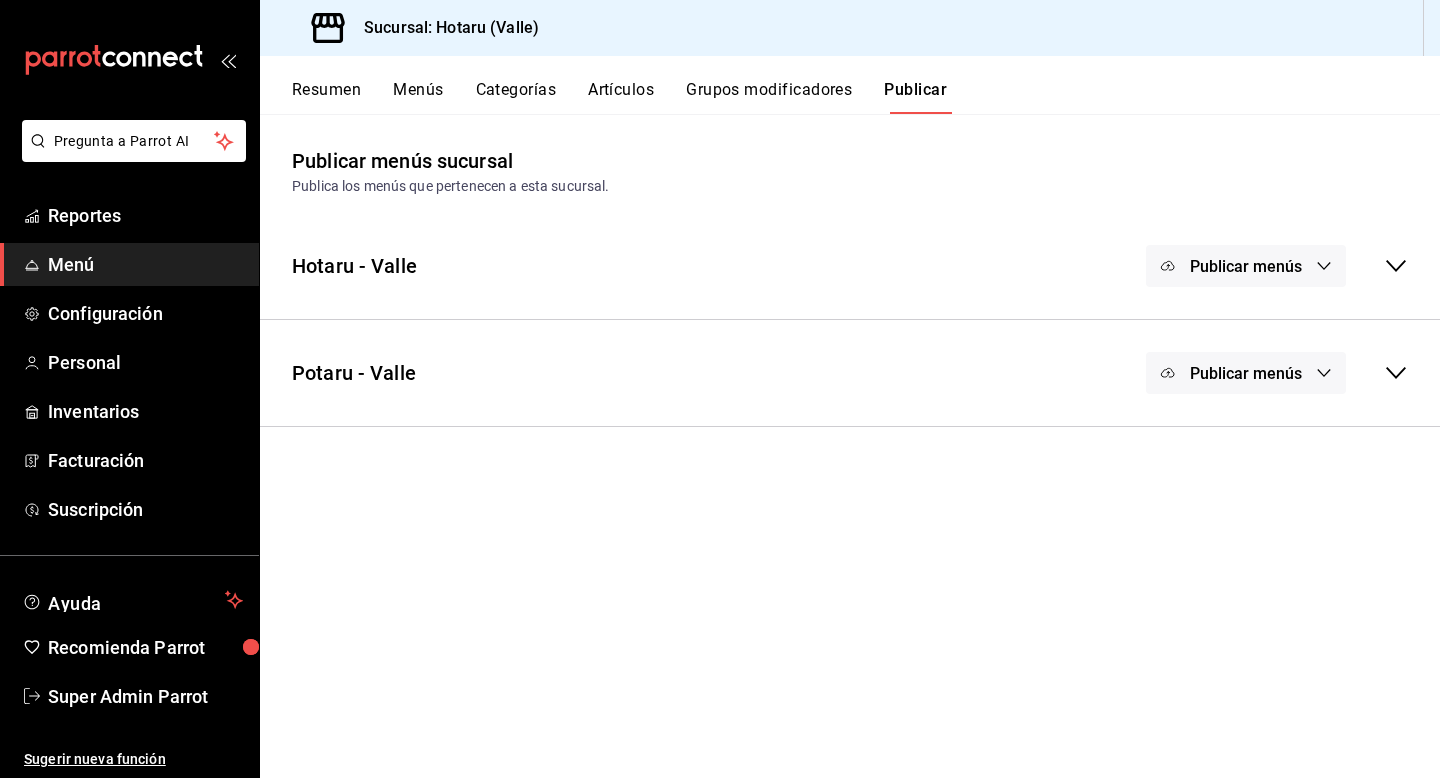 click 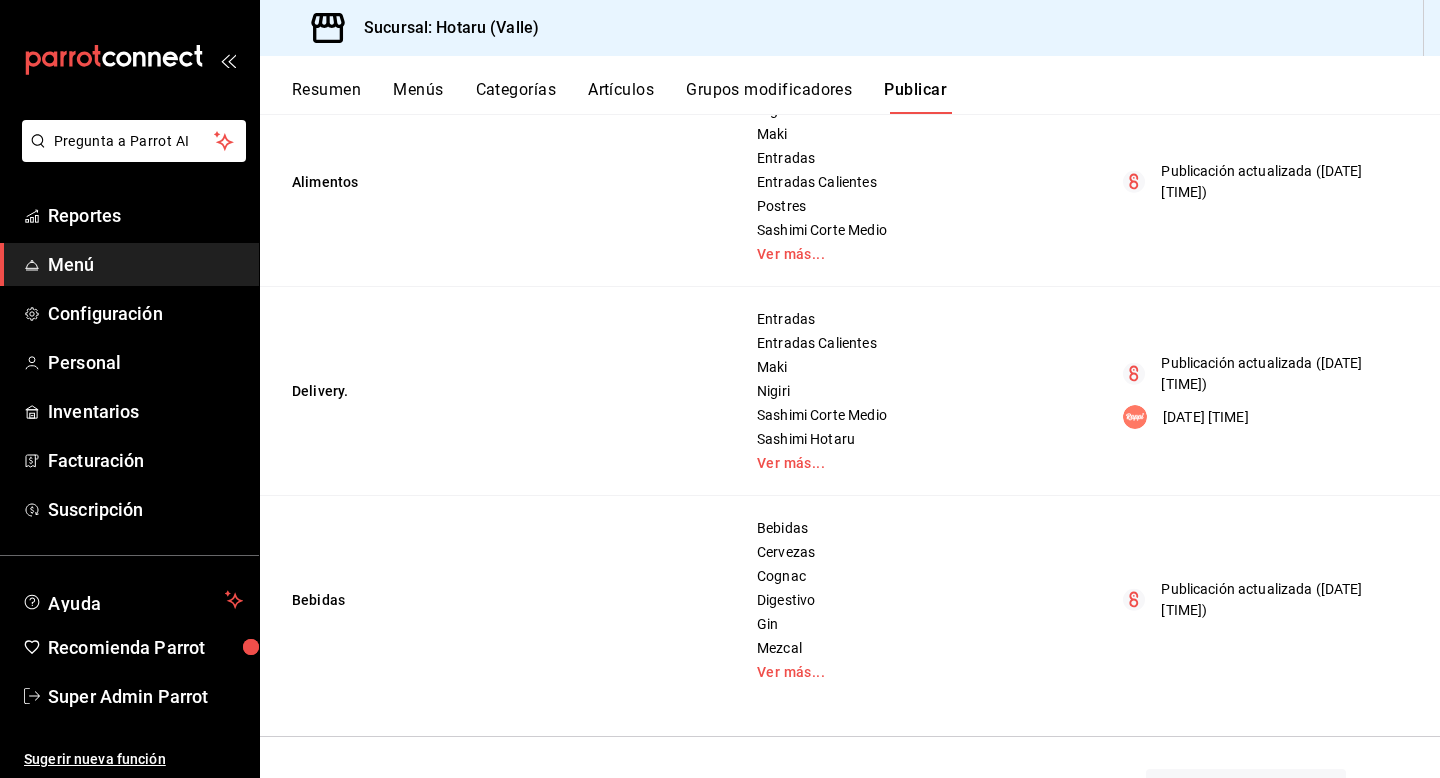 scroll, scrollTop: 0, scrollLeft: 0, axis: both 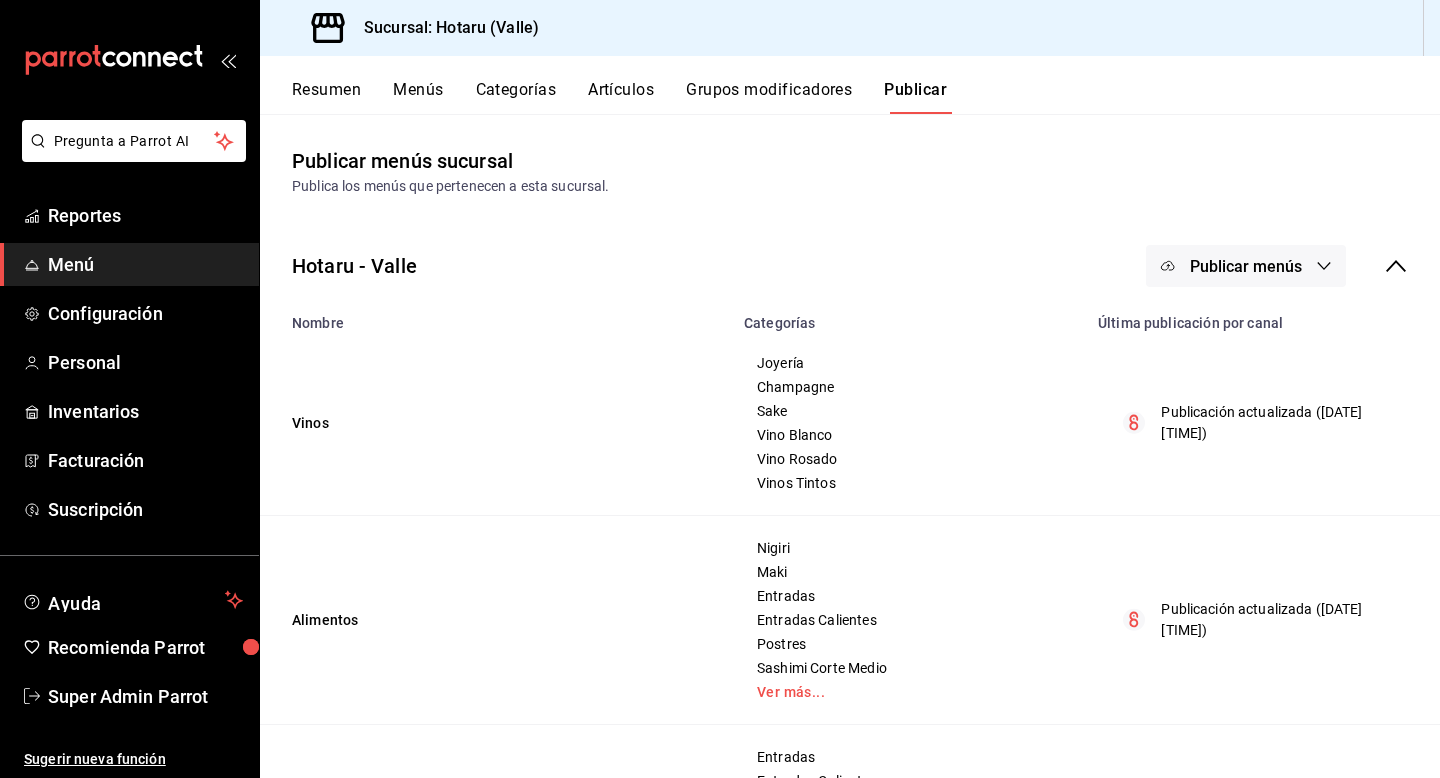 click on "Publicar menús" at bounding box center [1246, 266] 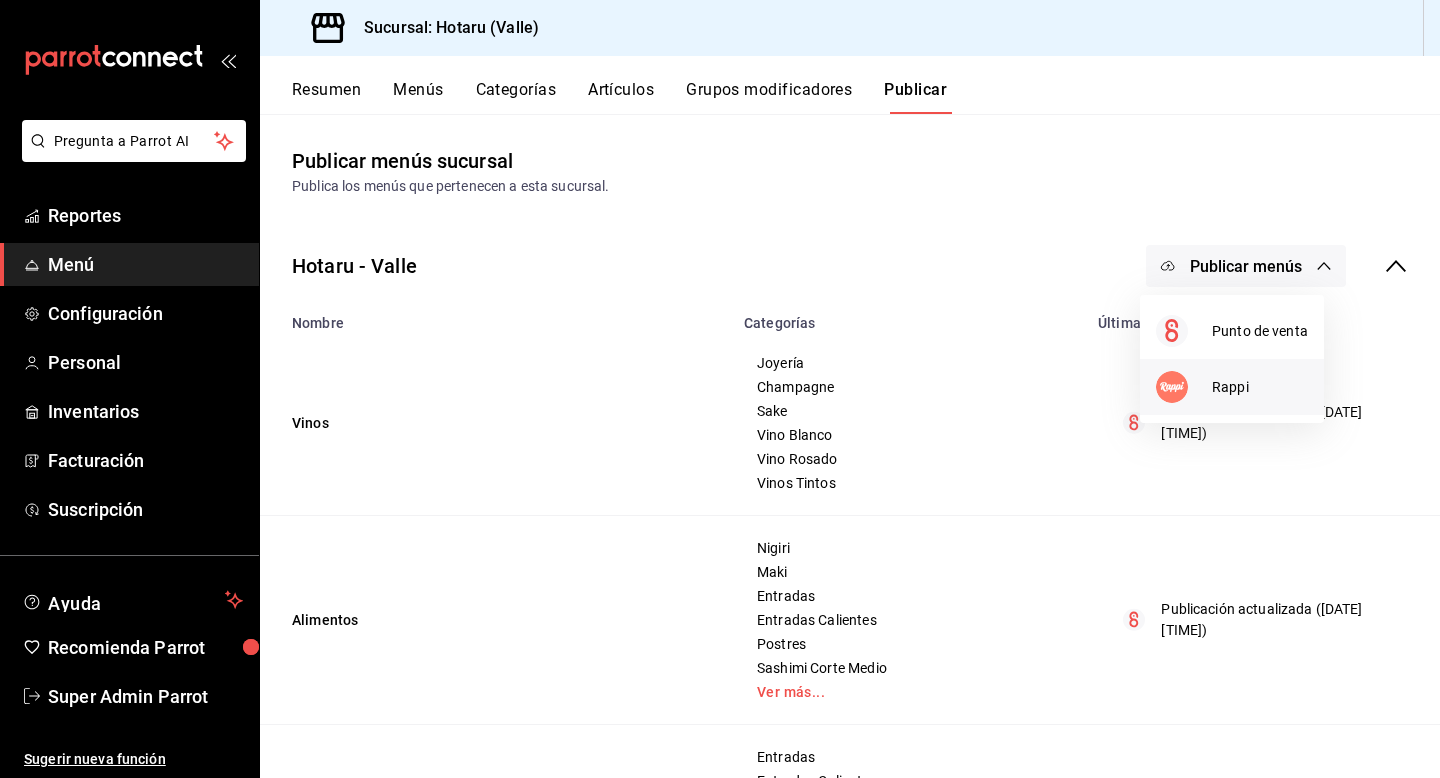 click on "Rappi" at bounding box center (1260, 387) 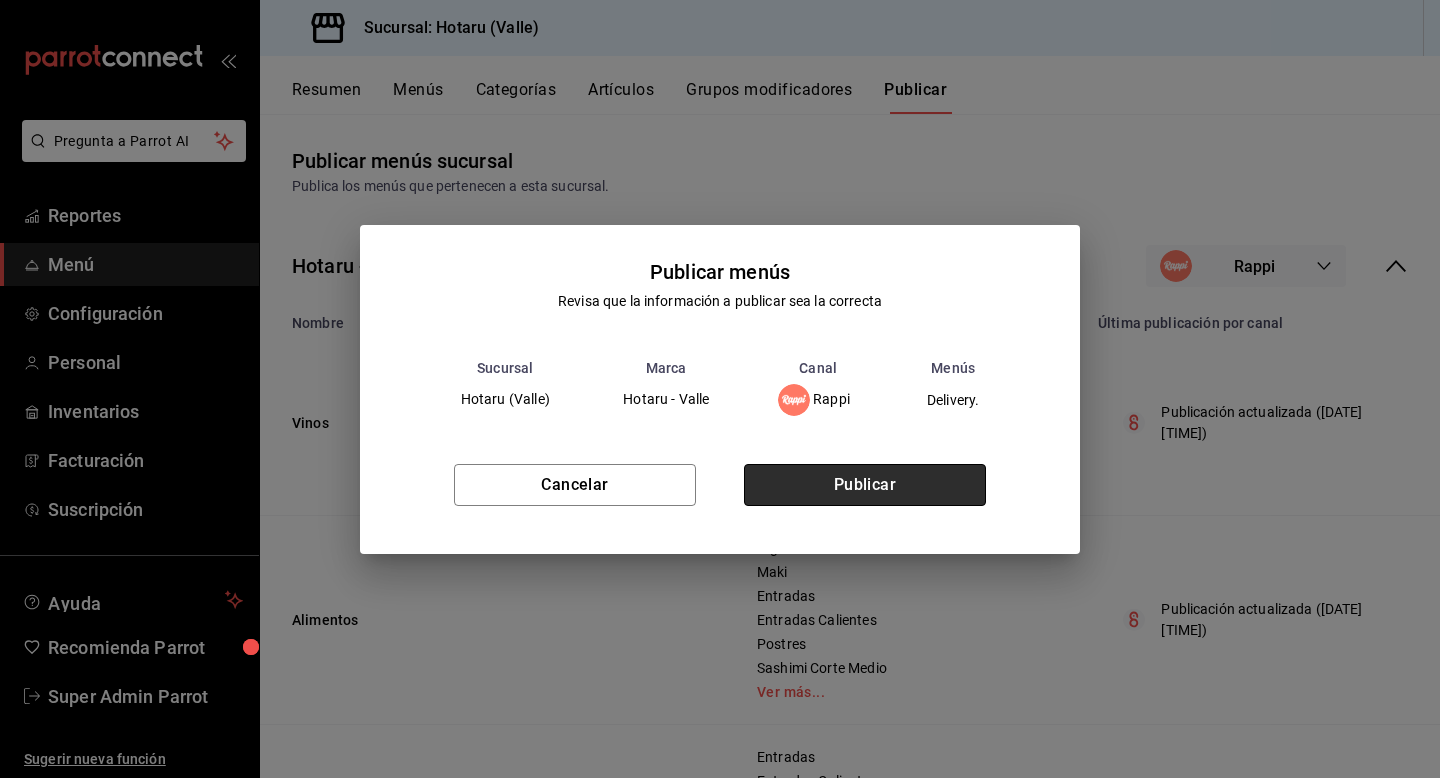 click on "Publicar" at bounding box center [865, 485] 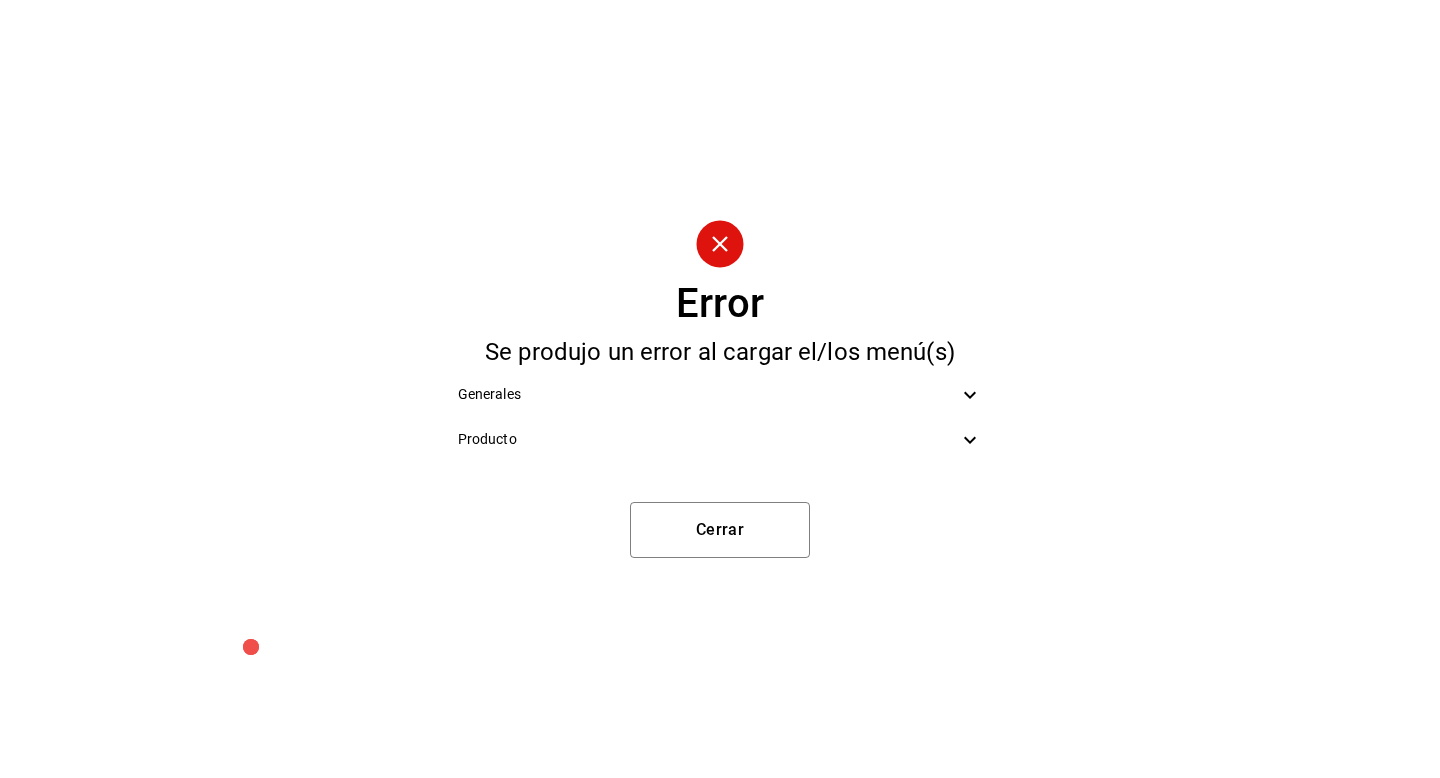 click on "Producto" at bounding box center [708, 439] 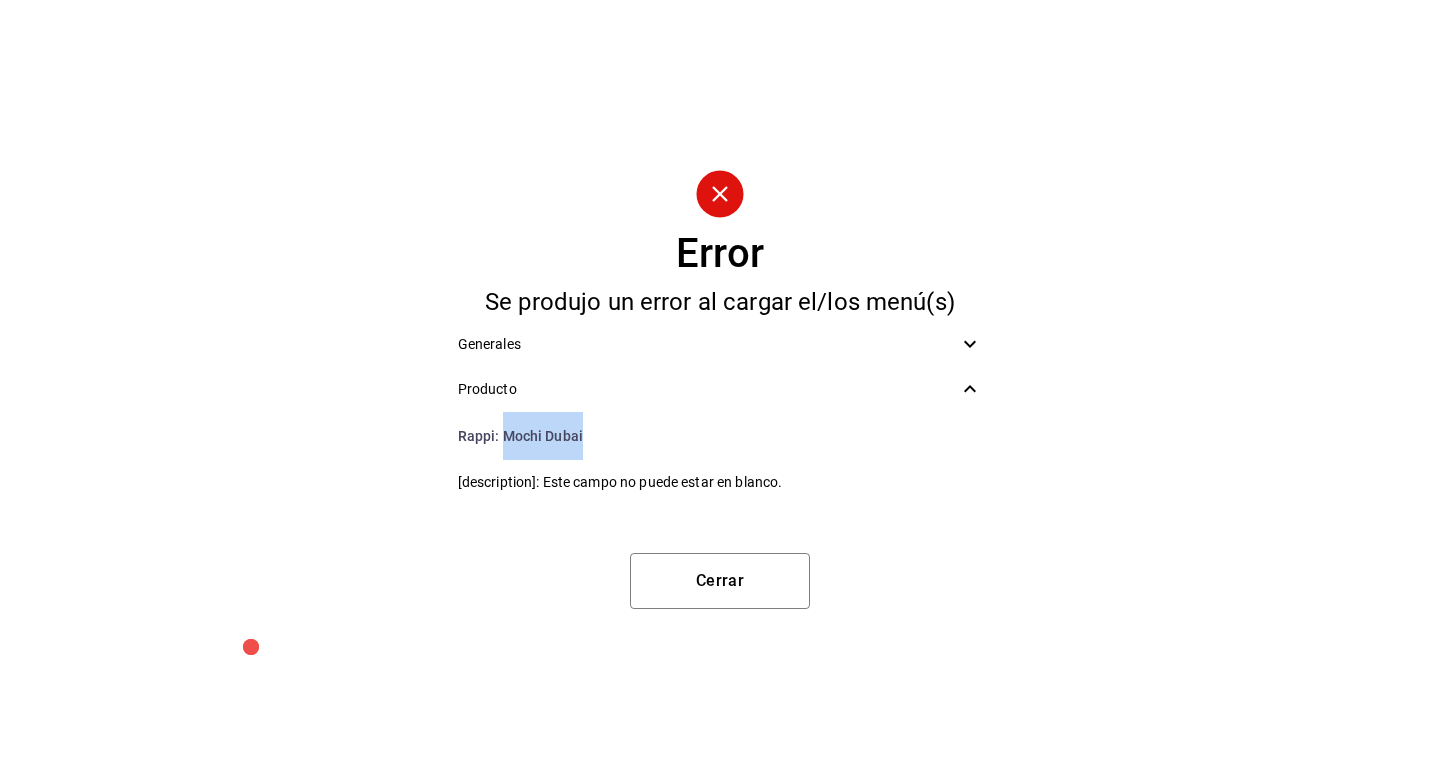 drag, startPoint x: 500, startPoint y: 432, endPoint x: 604, endPoint y: 450, distance: 105.546196 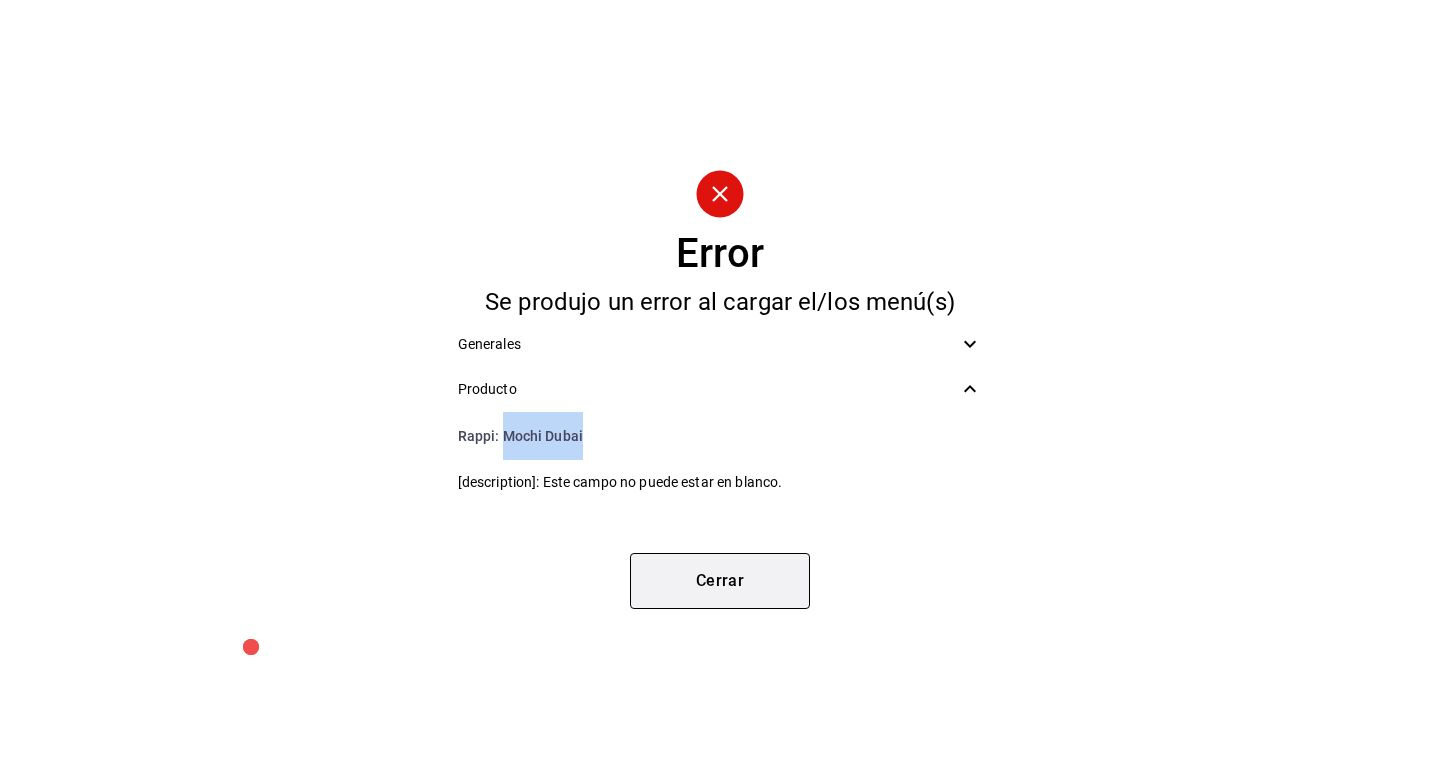 click on "Cerrar" at bounding box center [720, 581] 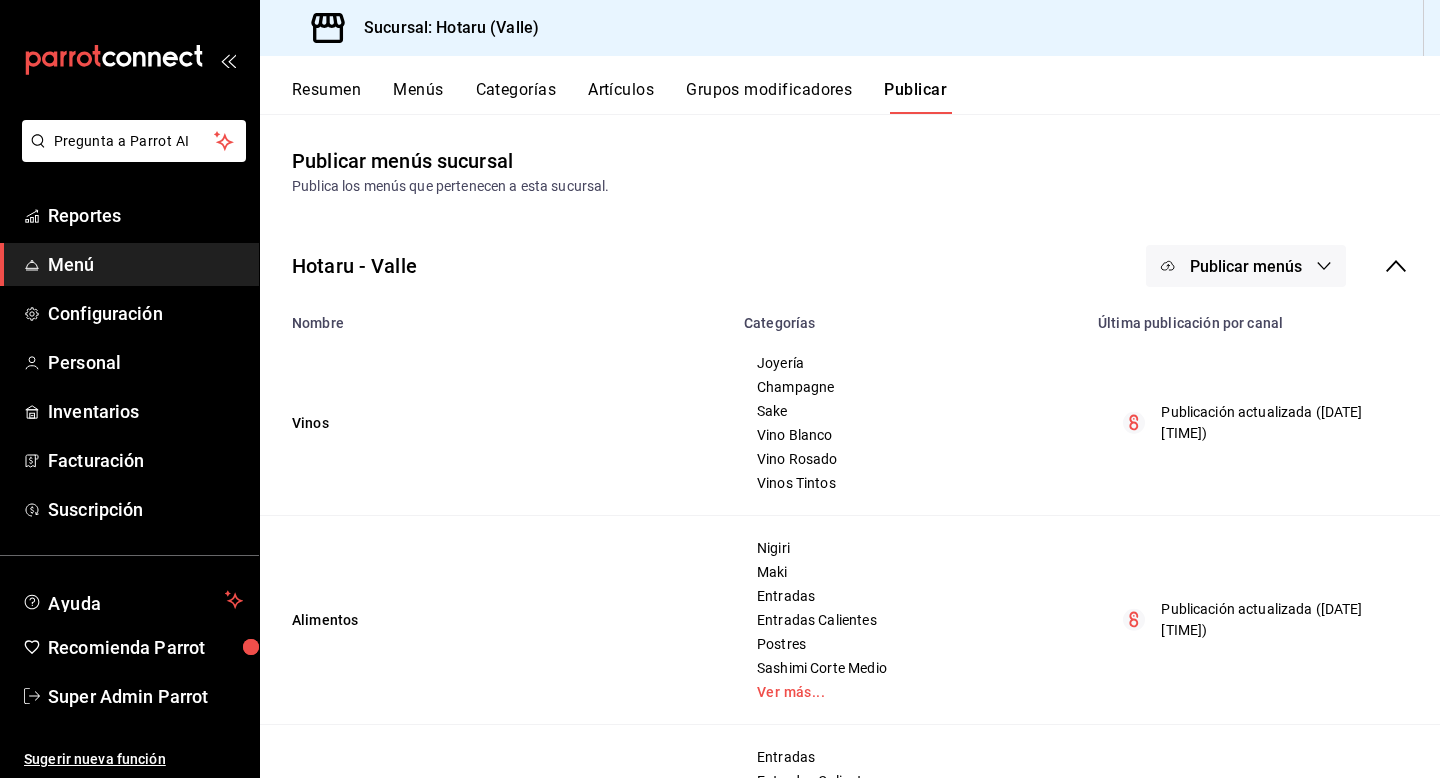 click on "Resumen" at bounding box center [326, 97] 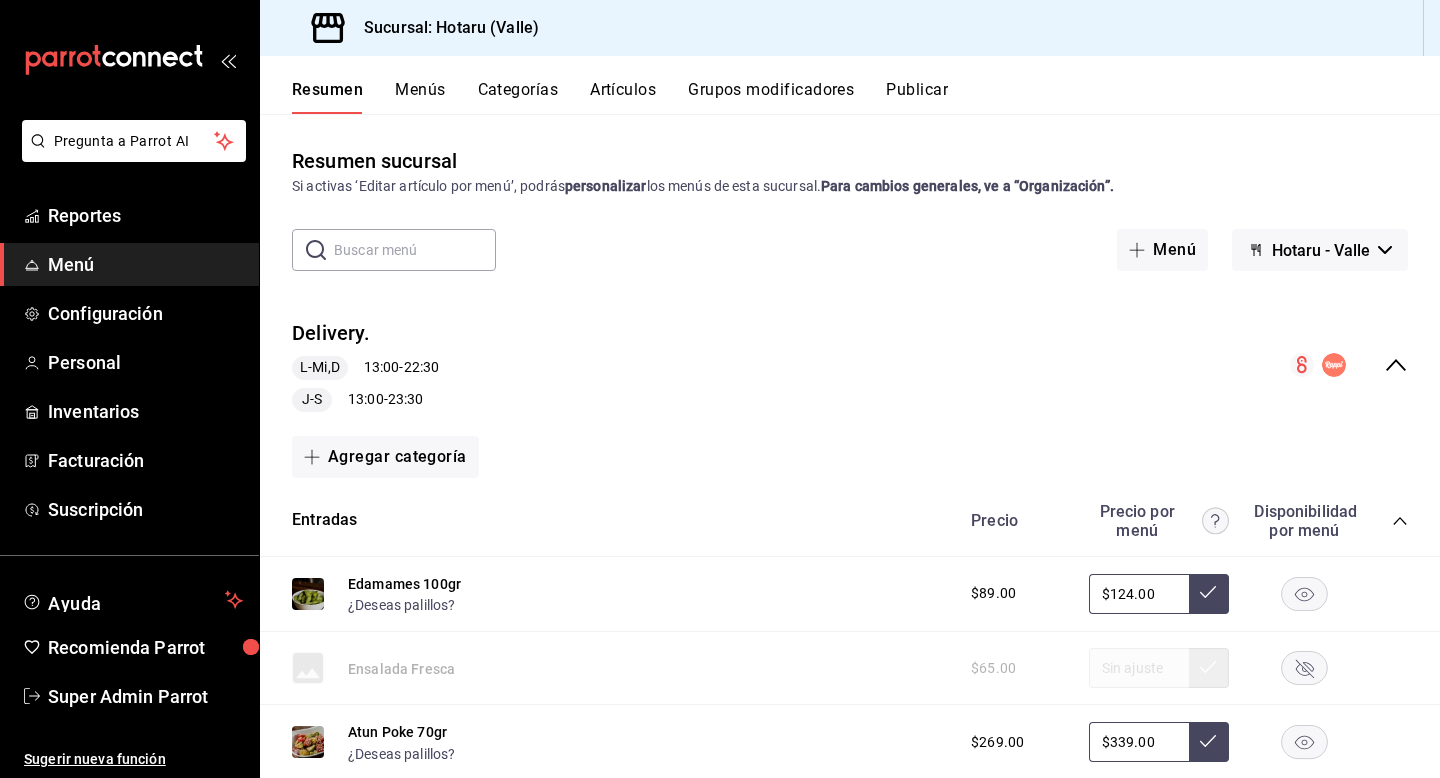 click on "Artículos" at bounding box center (623, 97) 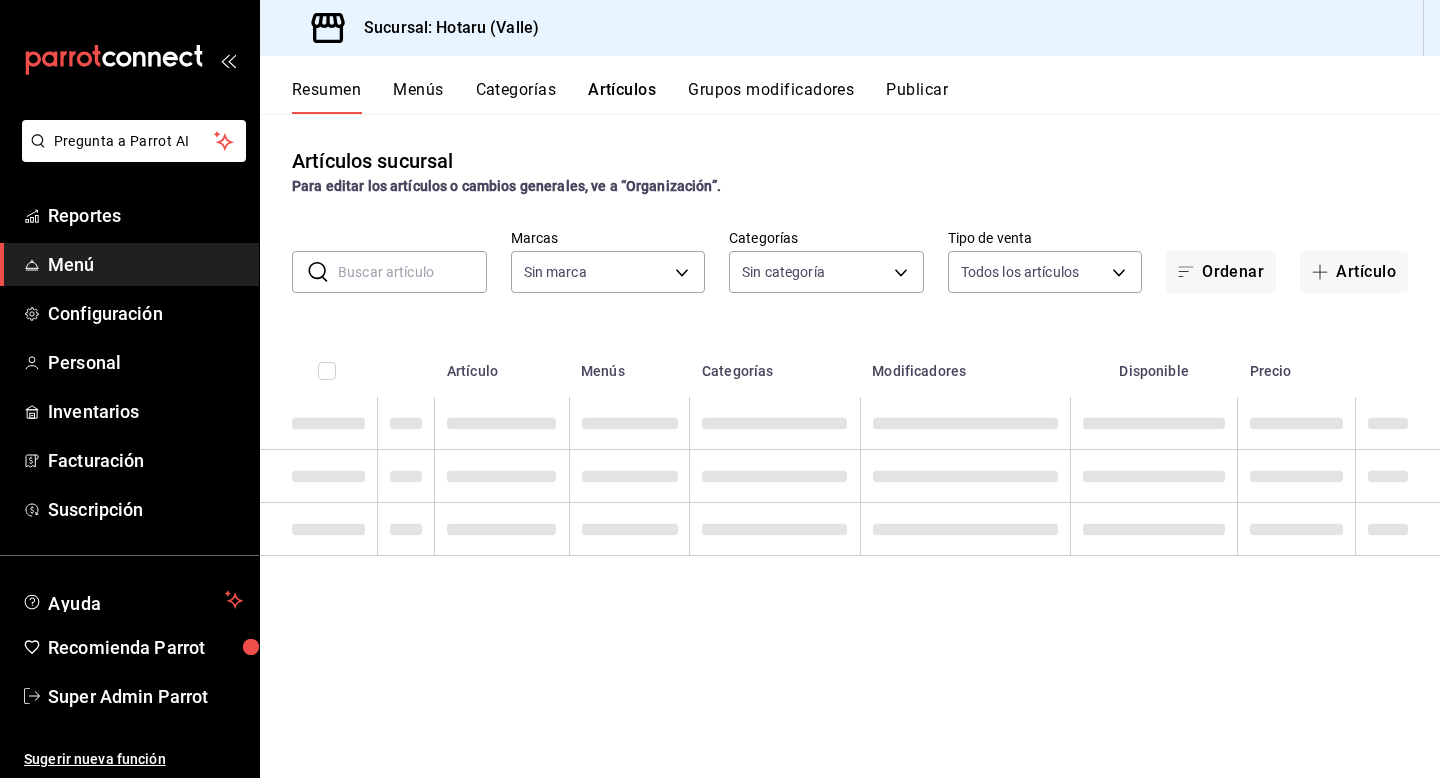 type on "c6f689f8-63fd-49a8-a607-35aea03ac6a9,619c758d-7c36-49c6-a756-e52d453908cb" 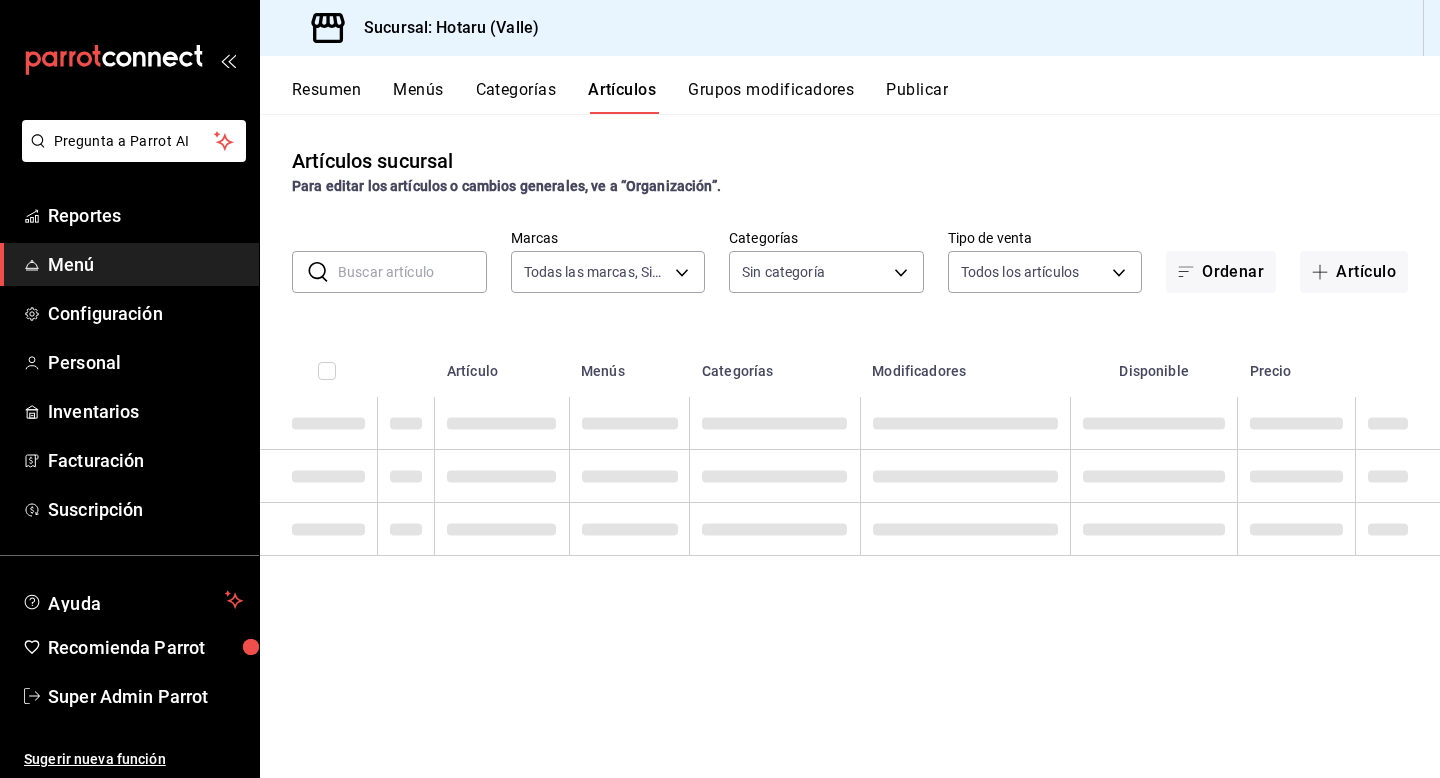 click at bounding box center [412, 272] 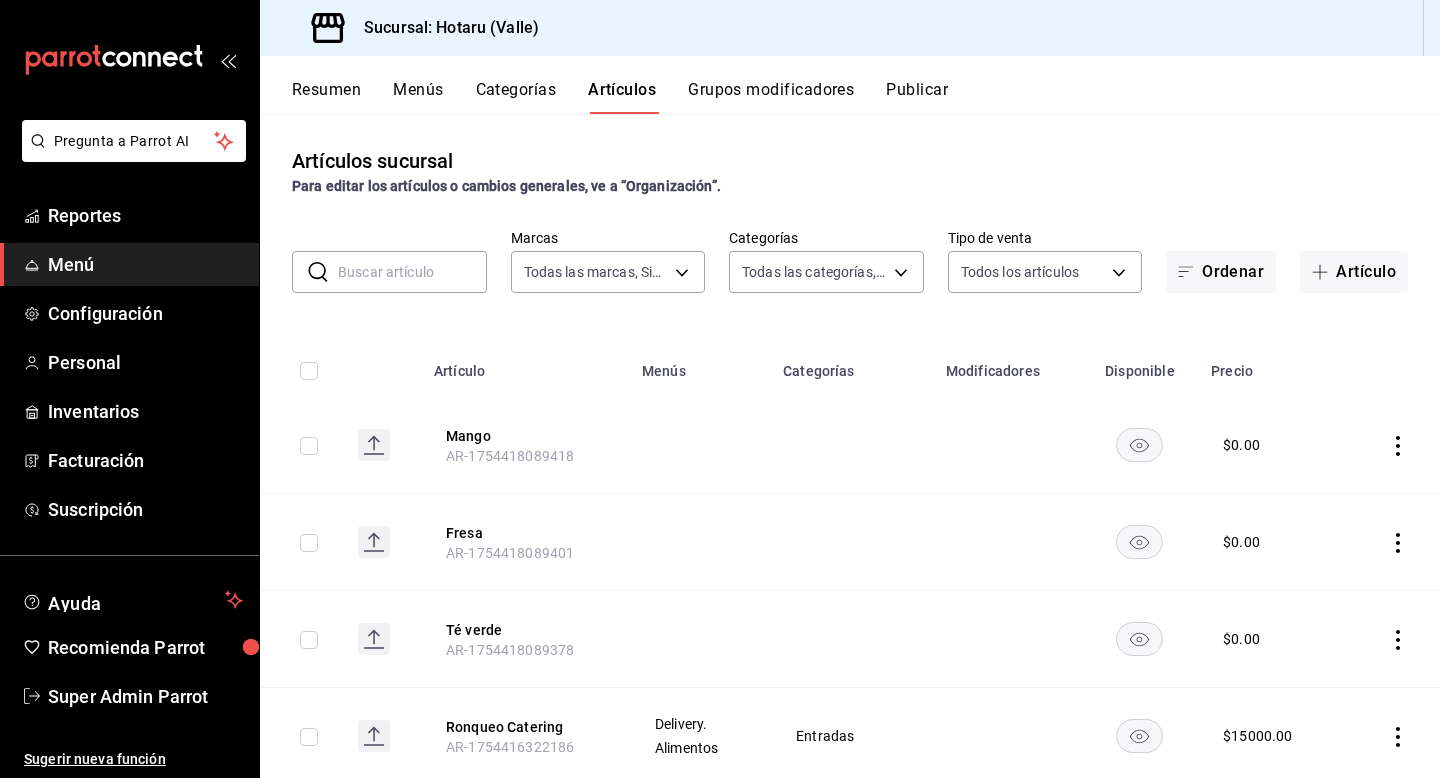 paste on "Mochi Dubai" 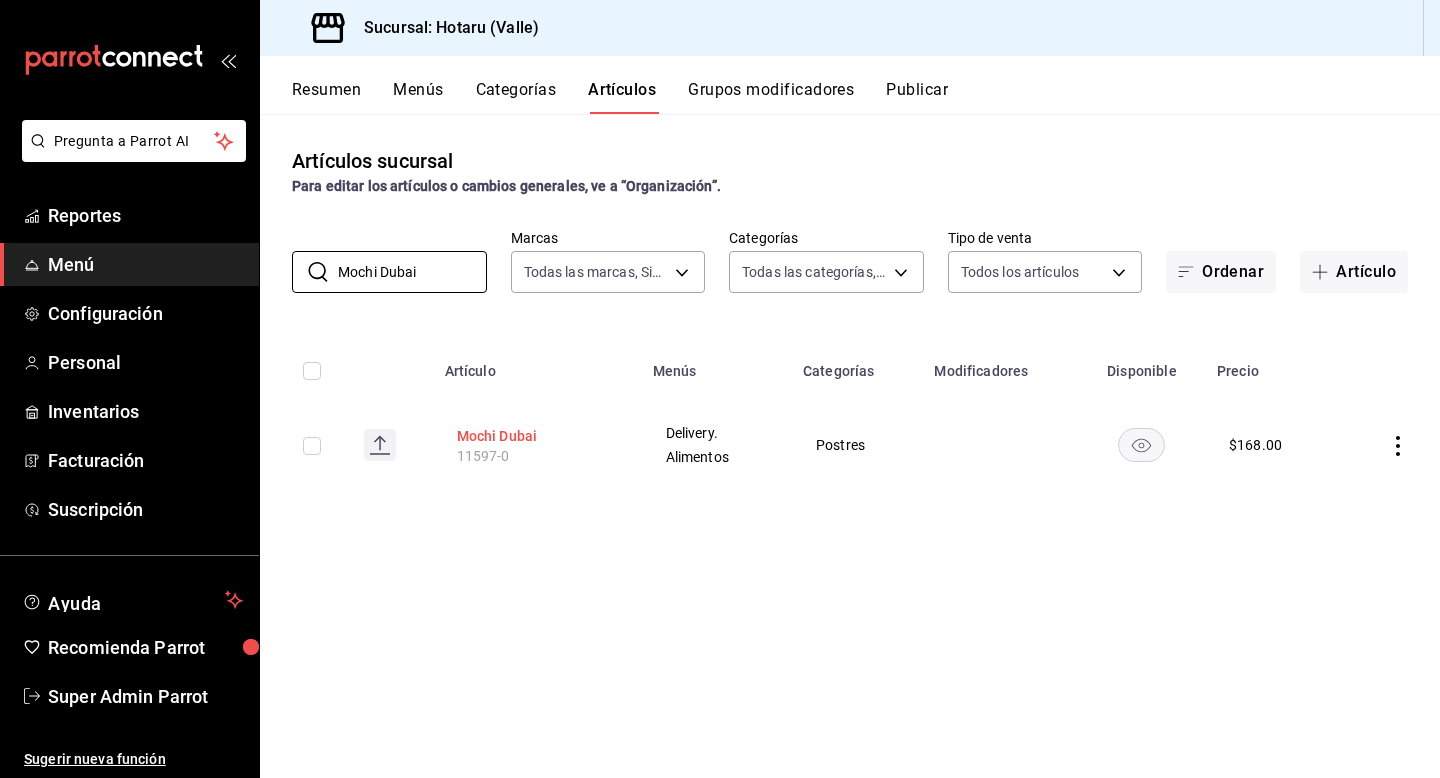 type on "Mochi Dubai" 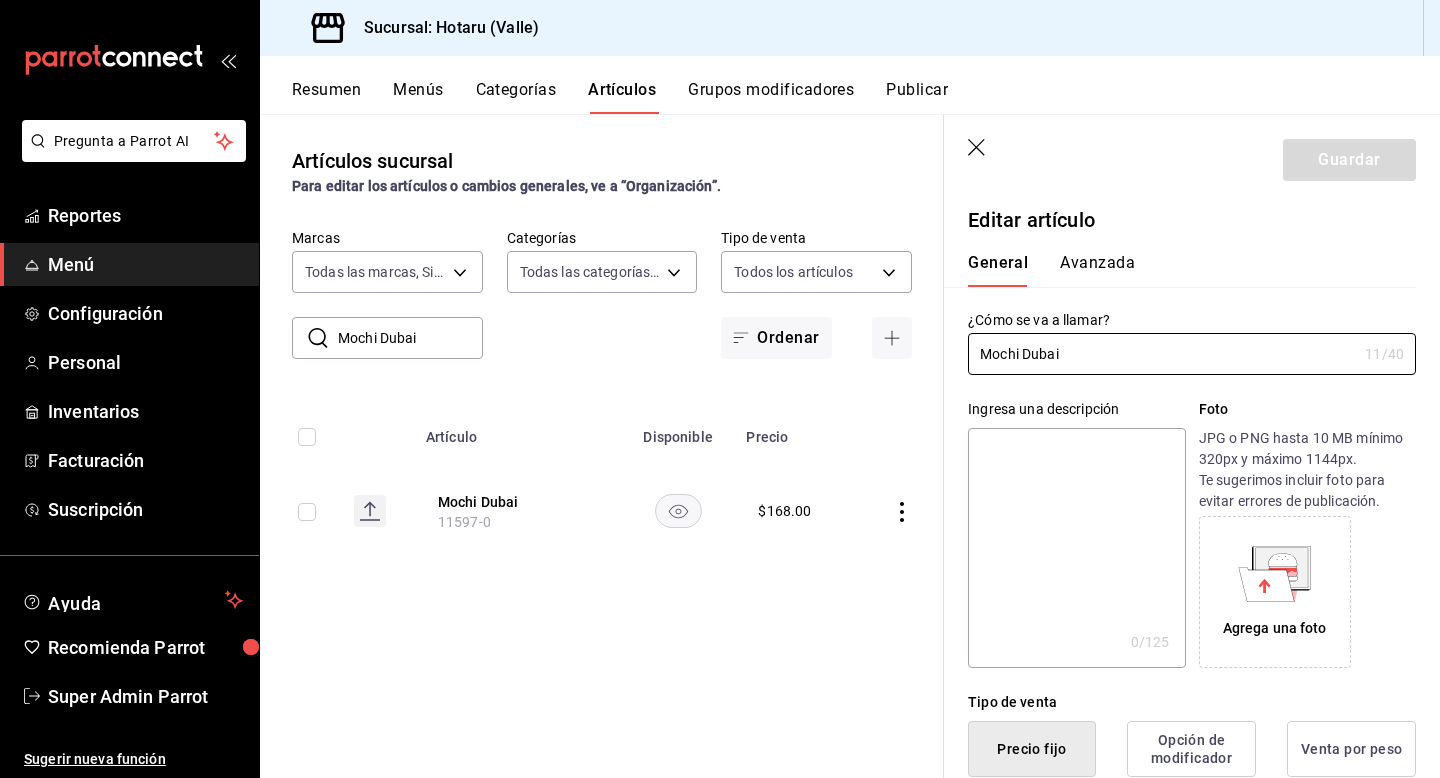 type on "$168.00" 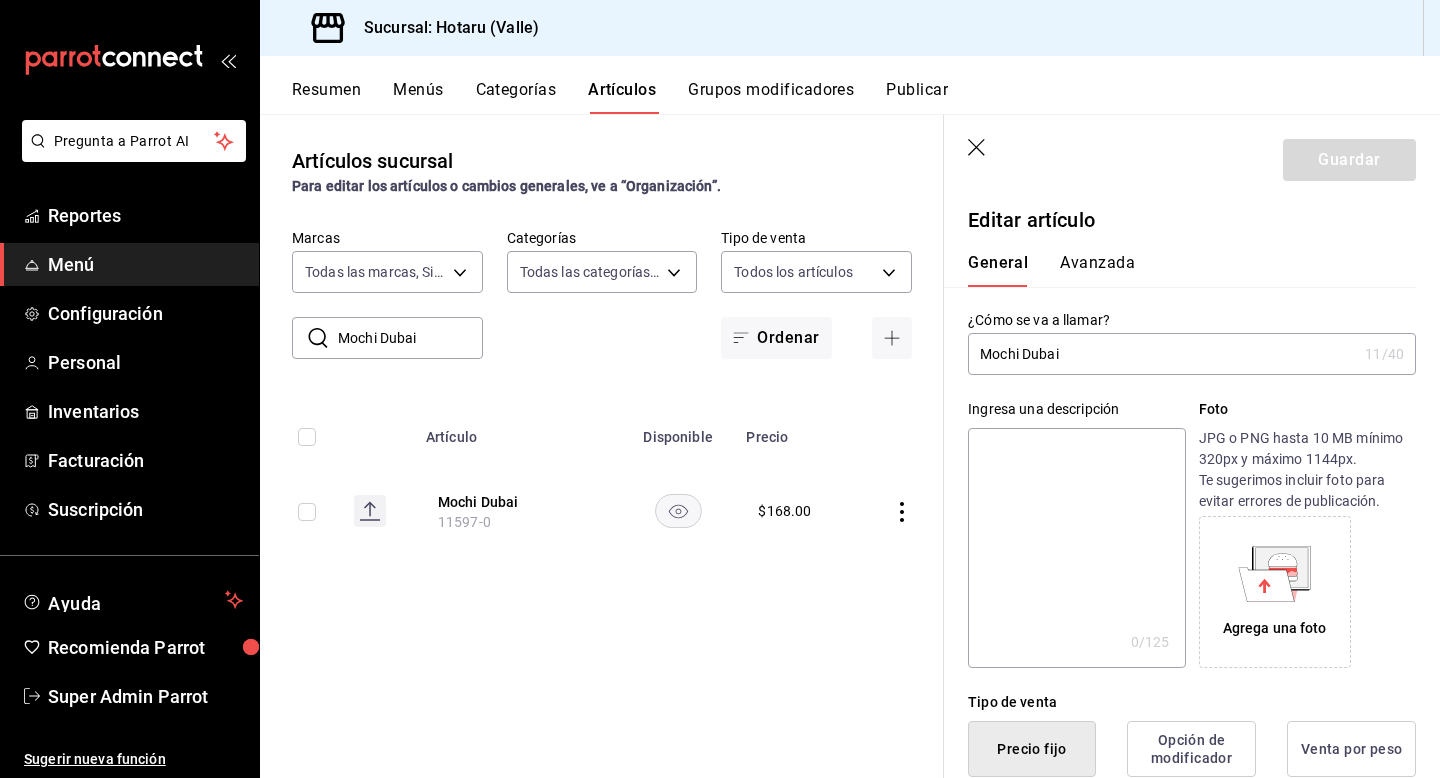 paste on "Mochi Dubai" 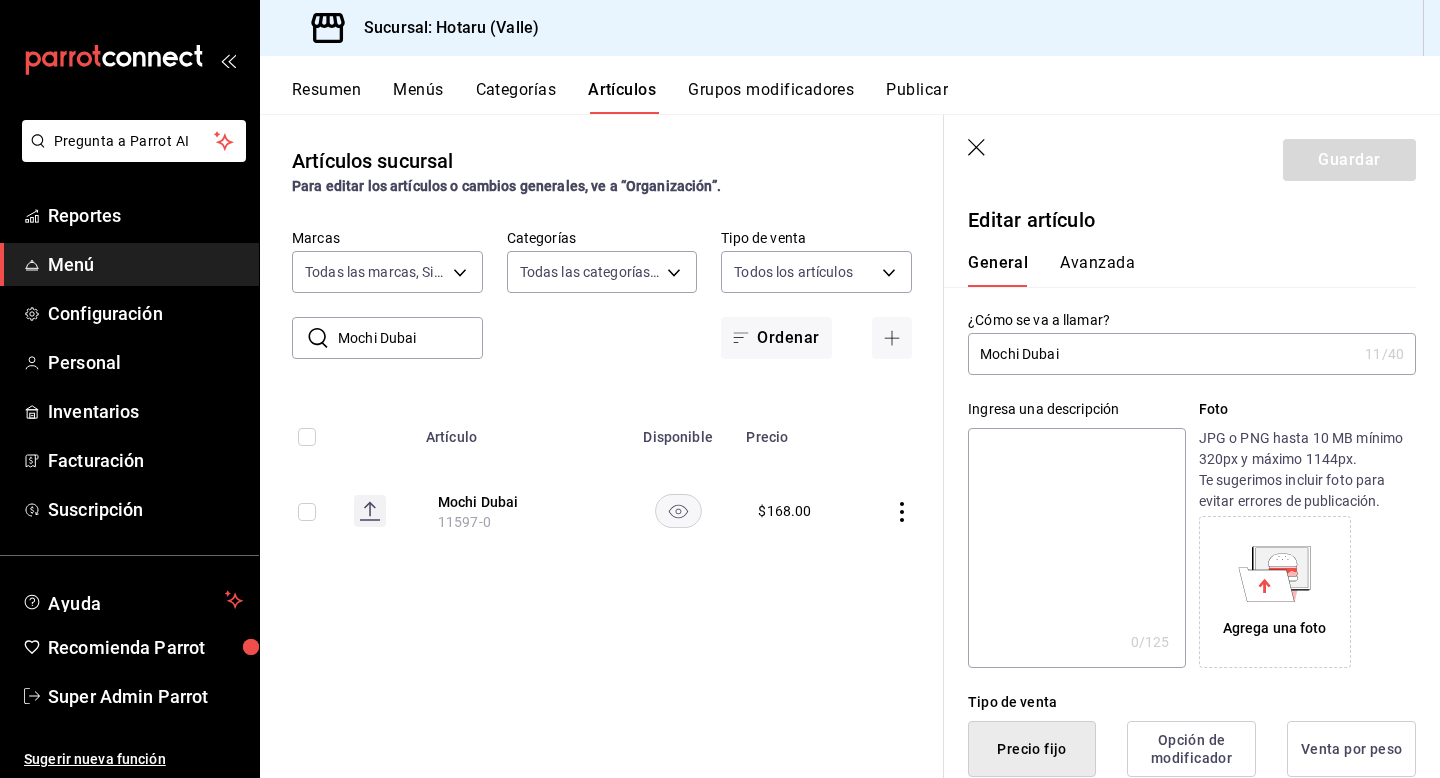 type on "Mochi Dubai" 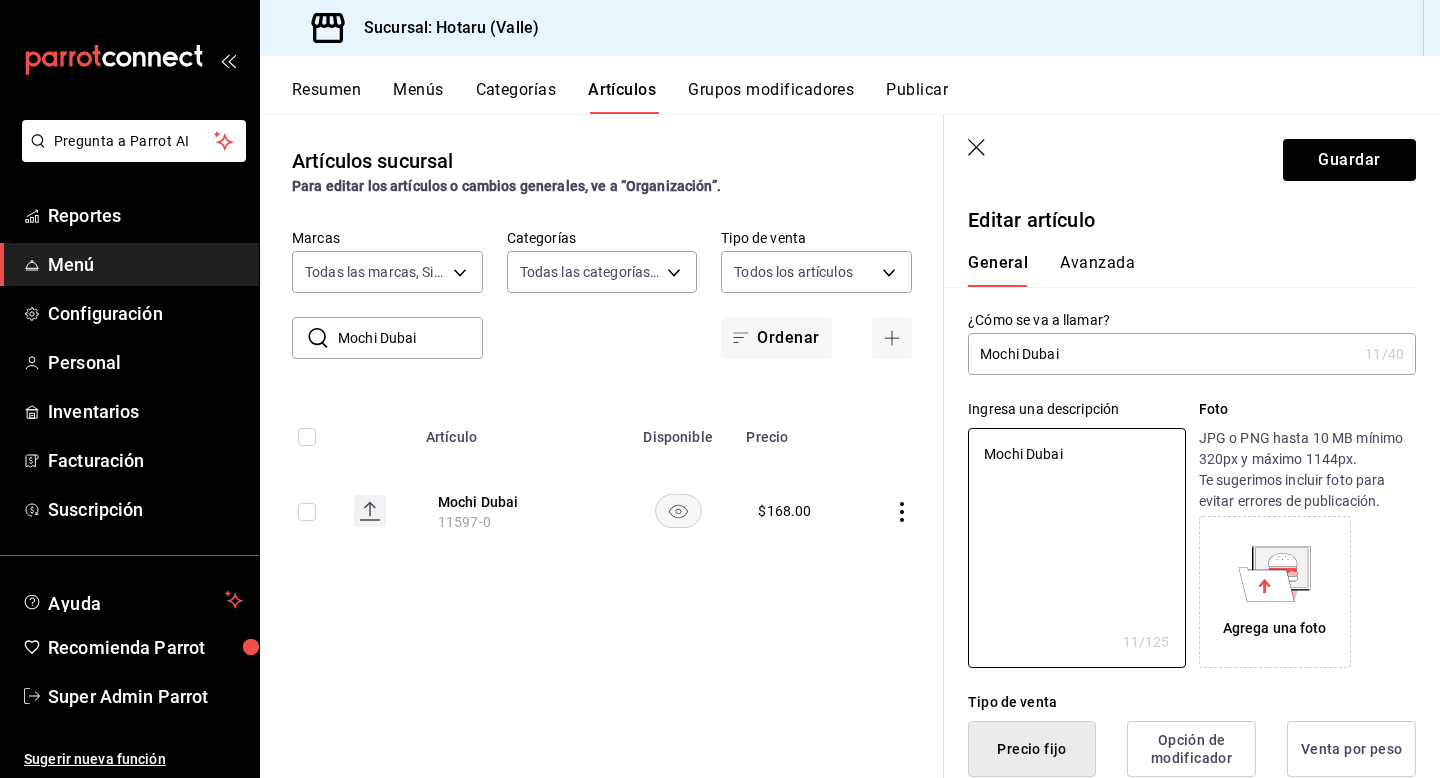 type on "x" 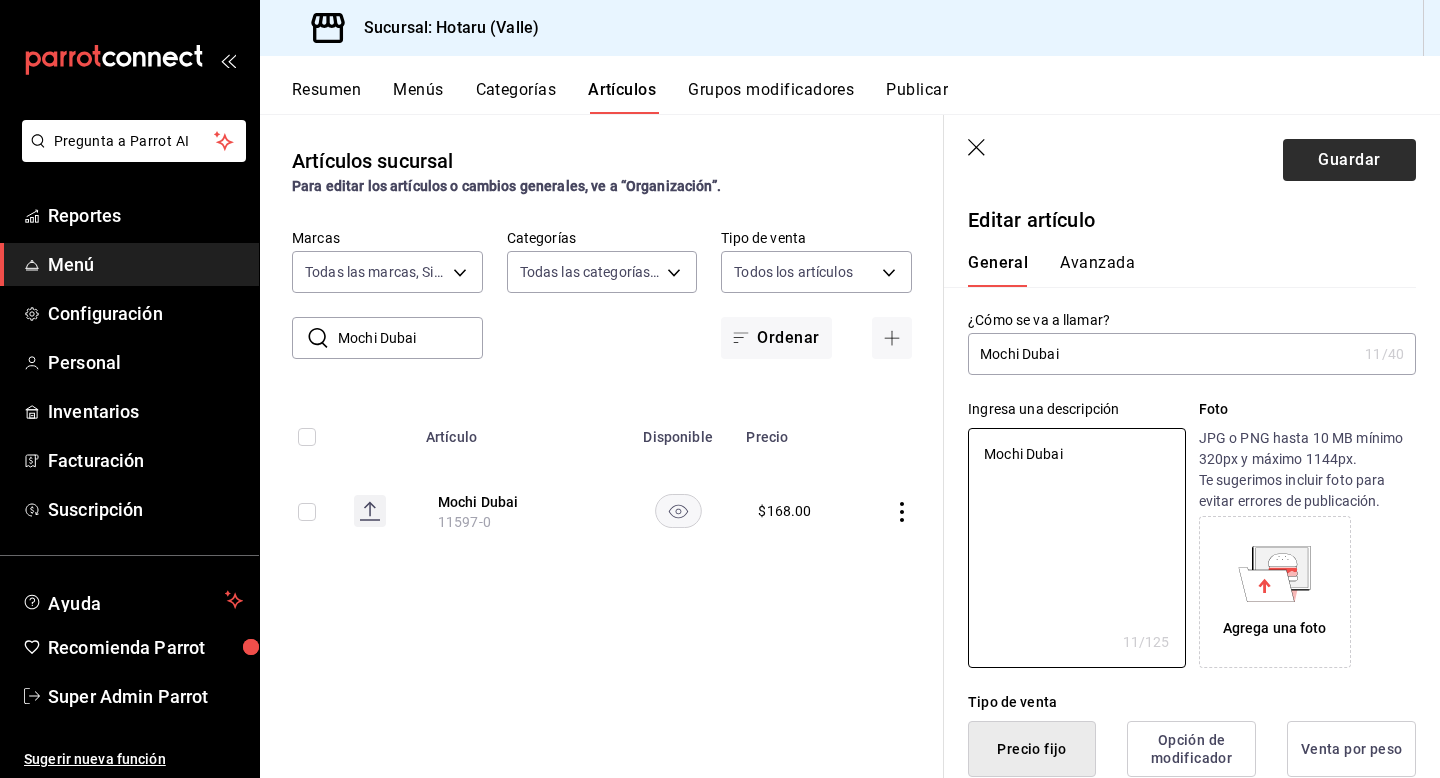 type on "Mochi Dubai" 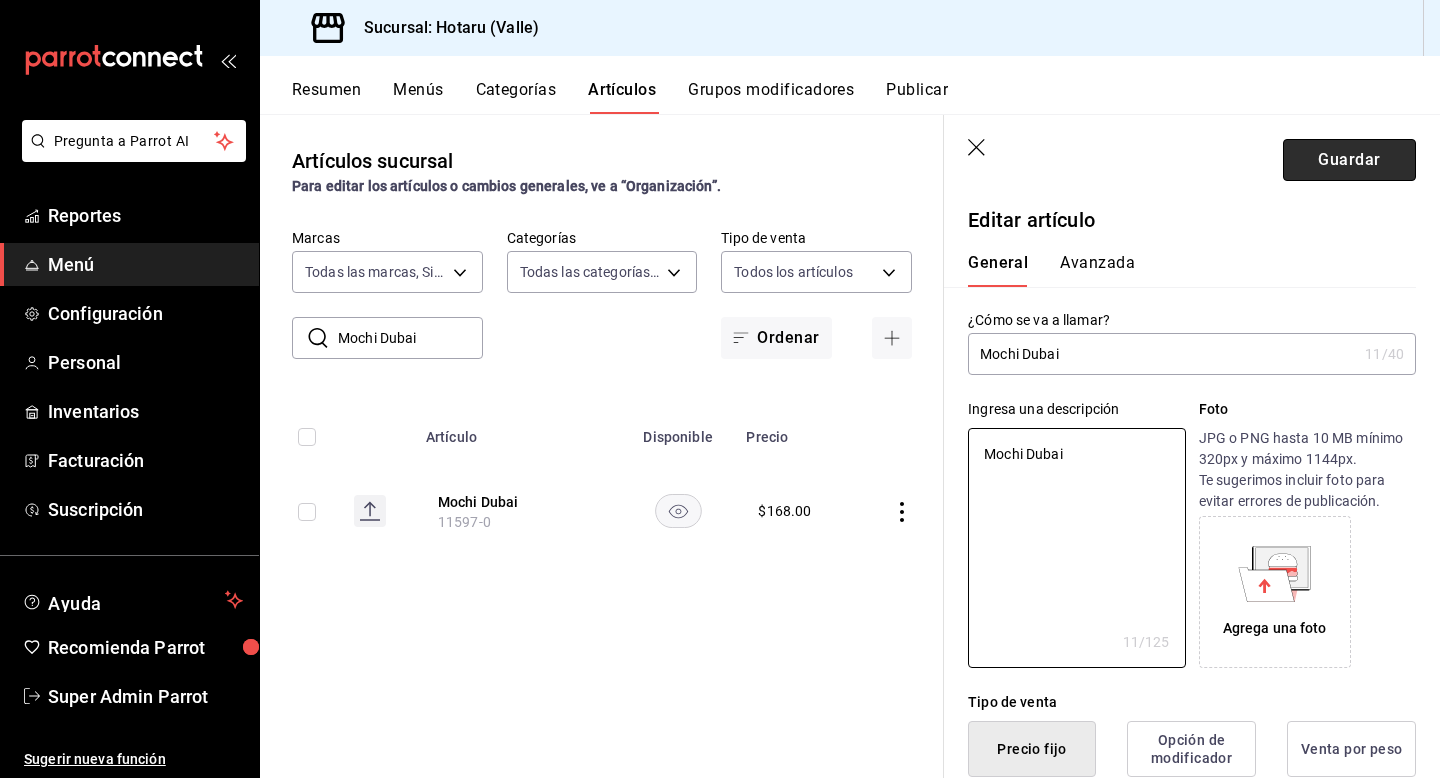 click on "Guardar" at bounding box center [1349, 160] 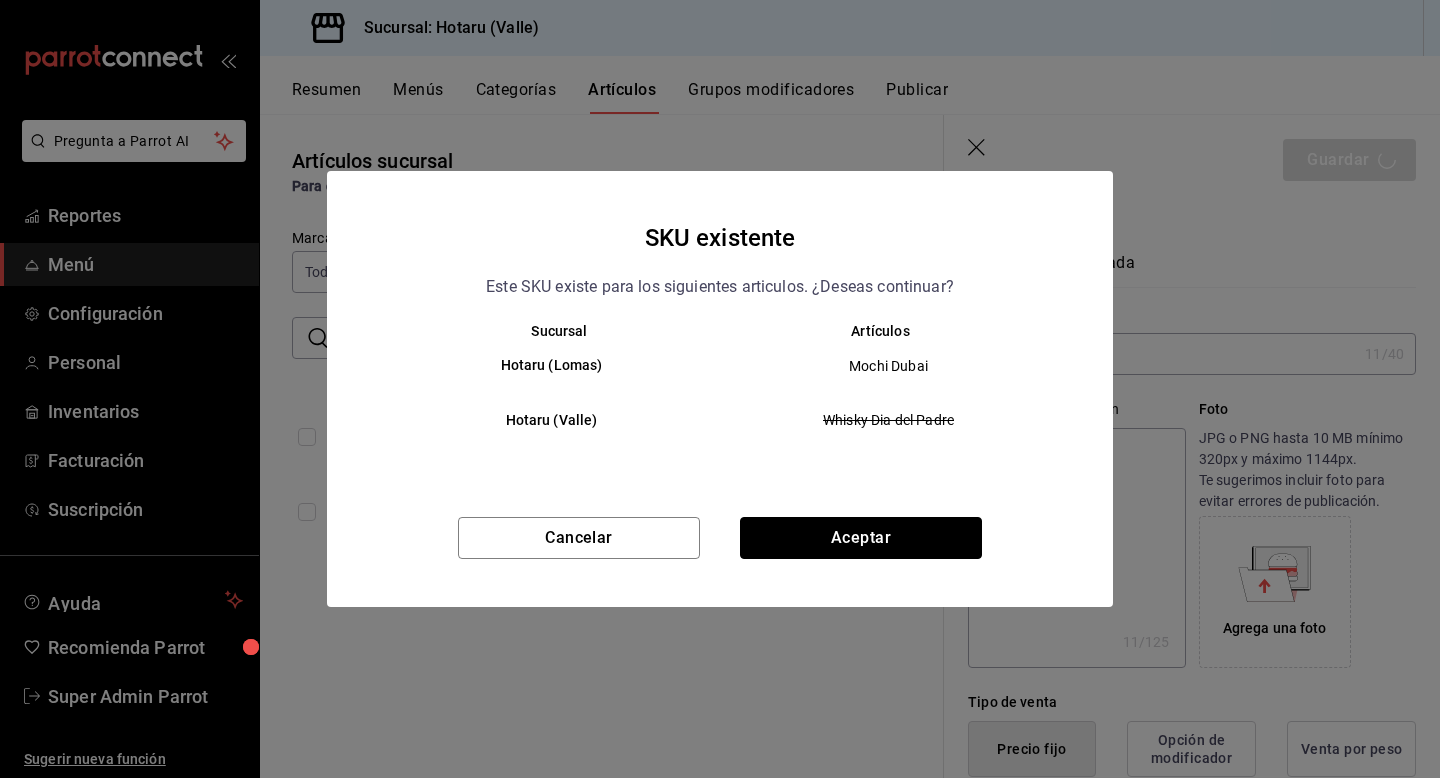 click on "Aceptar" at bounding box center (861, 538) 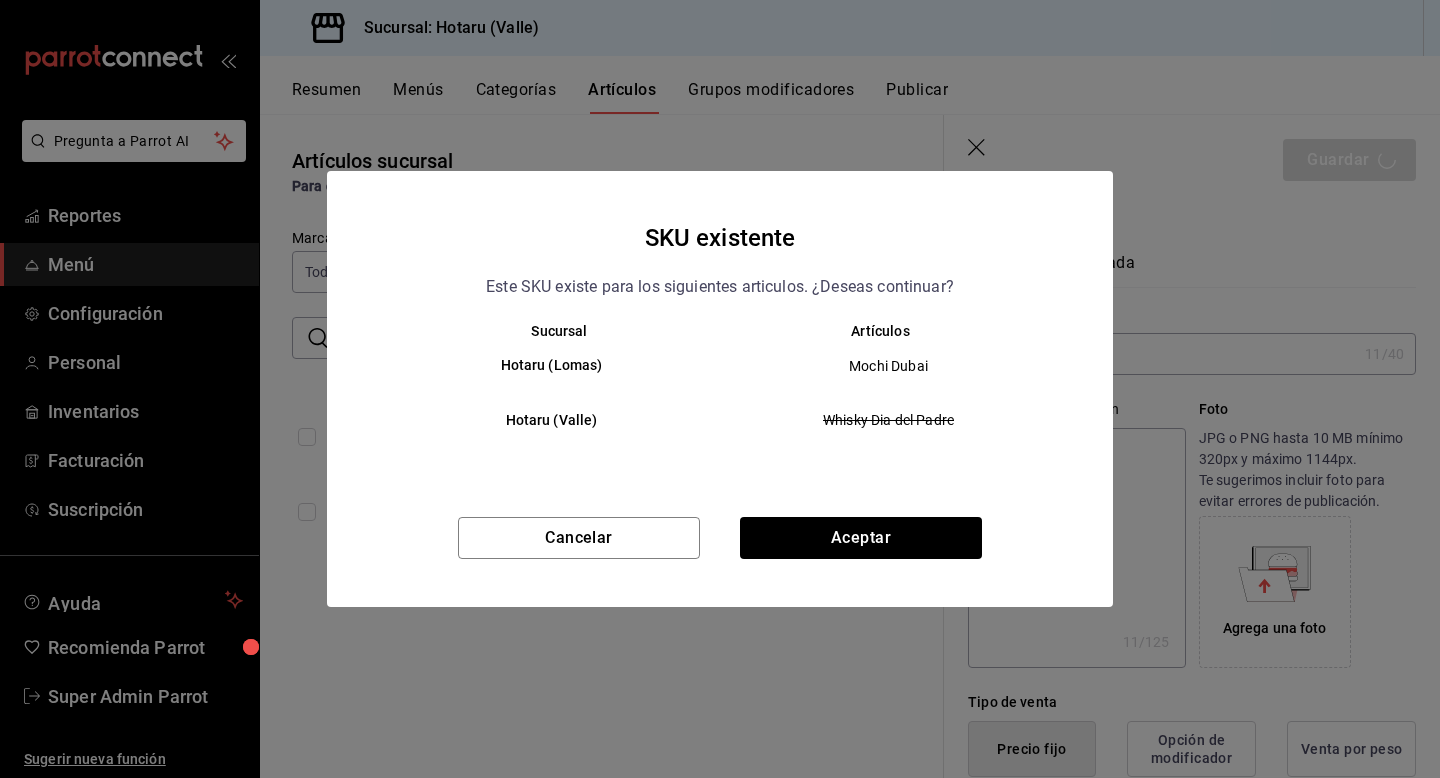 type on "x" 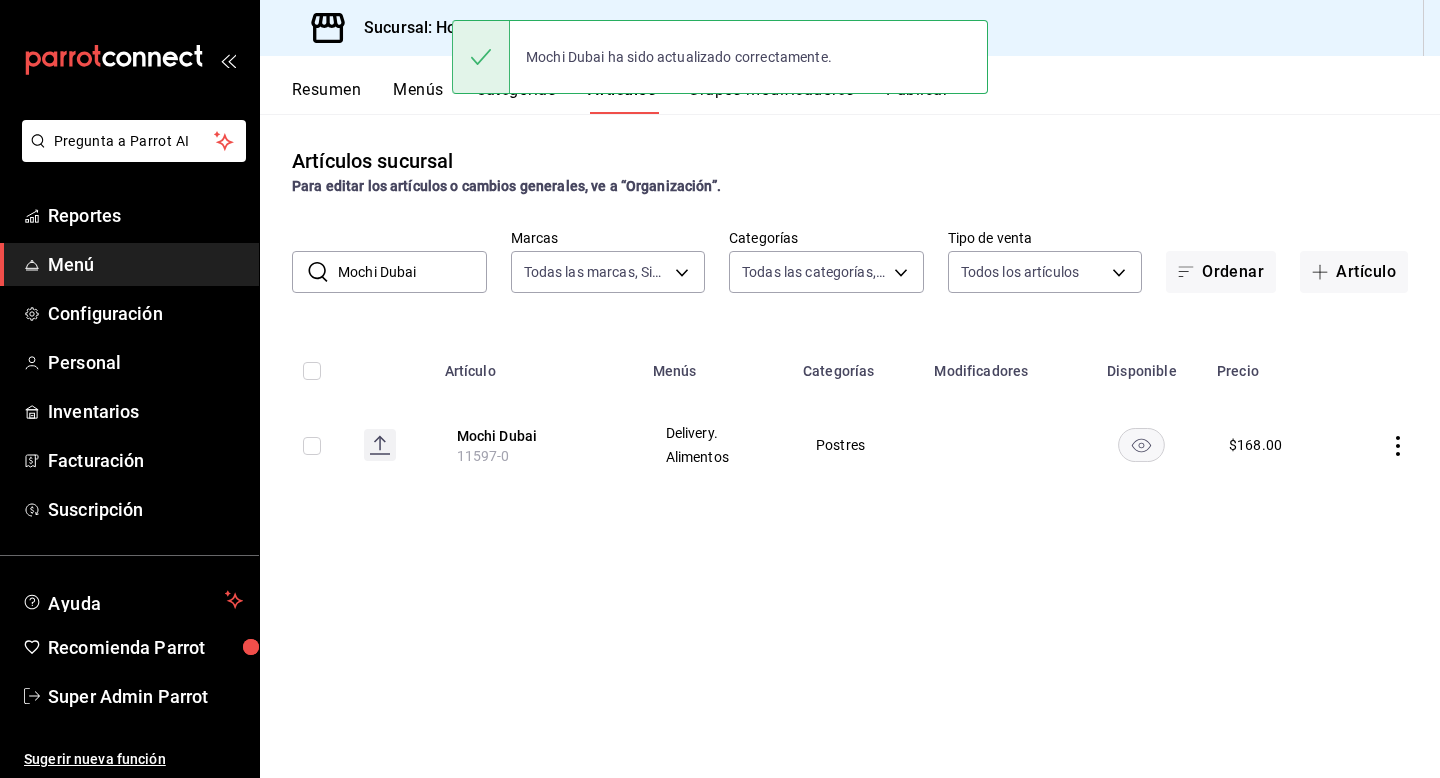 click on "Resumen" at bounding box center [326, 97] 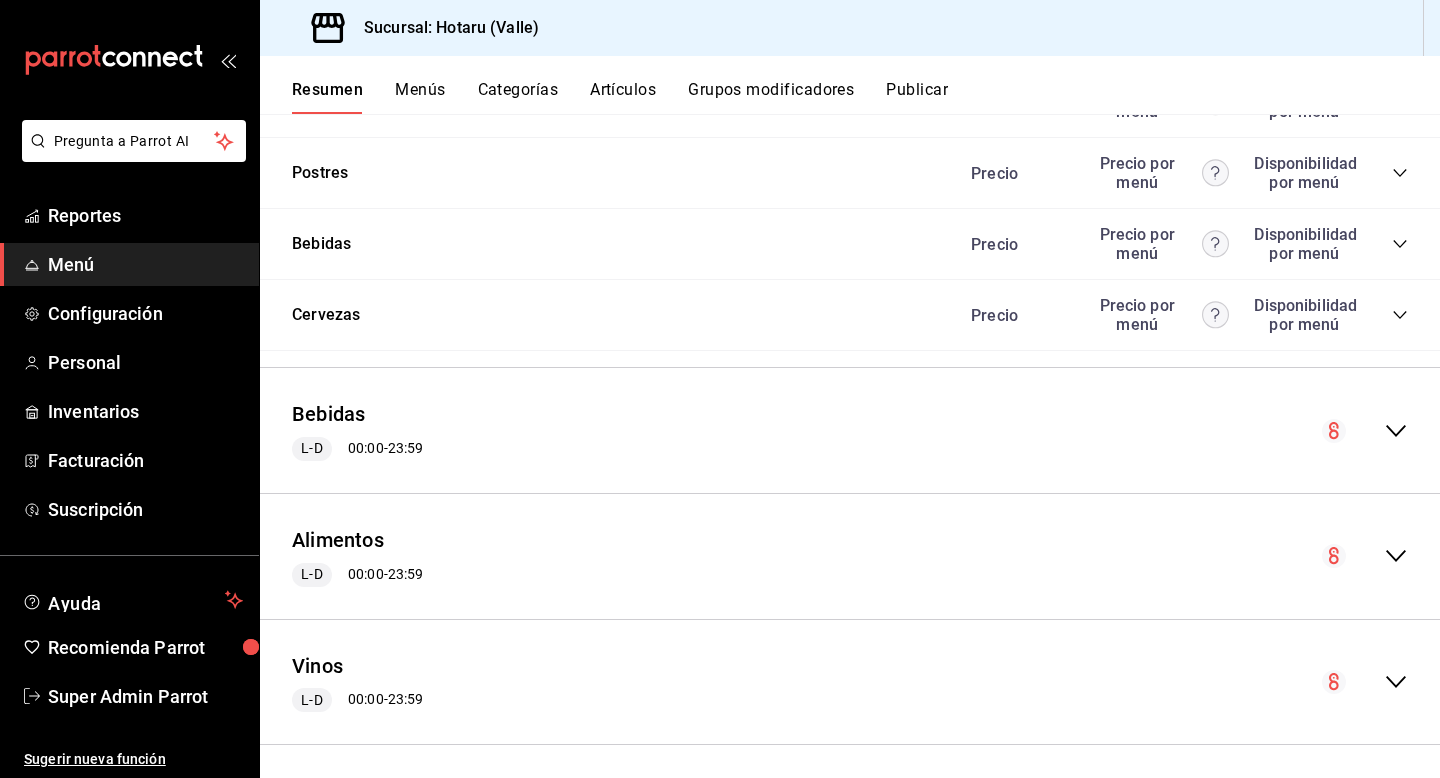 scroll, scrollTop: 2429, scrollLeft: 0, axis: vertical 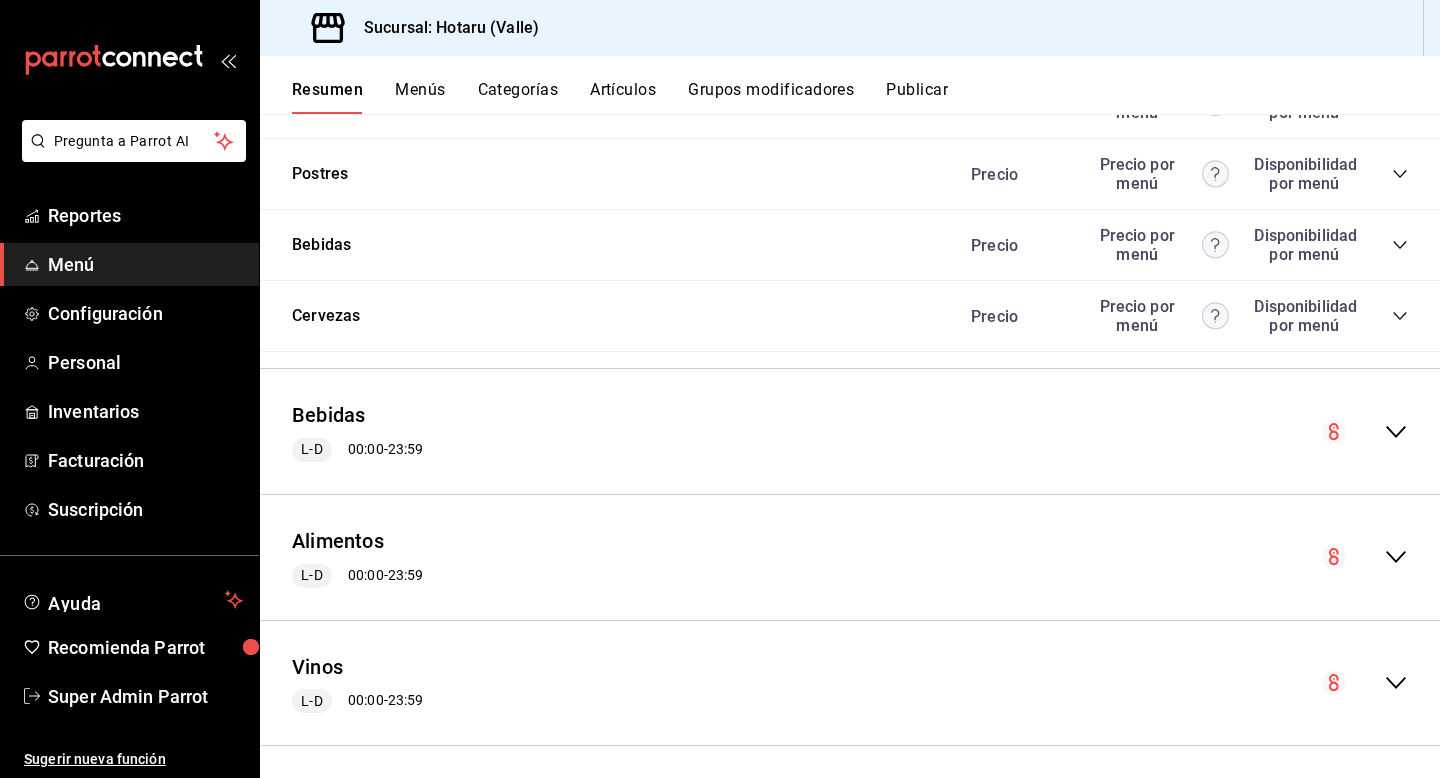 click on "Precio Precio por menú   Disponibilidad por menú" at bounding box center [1179, 174] 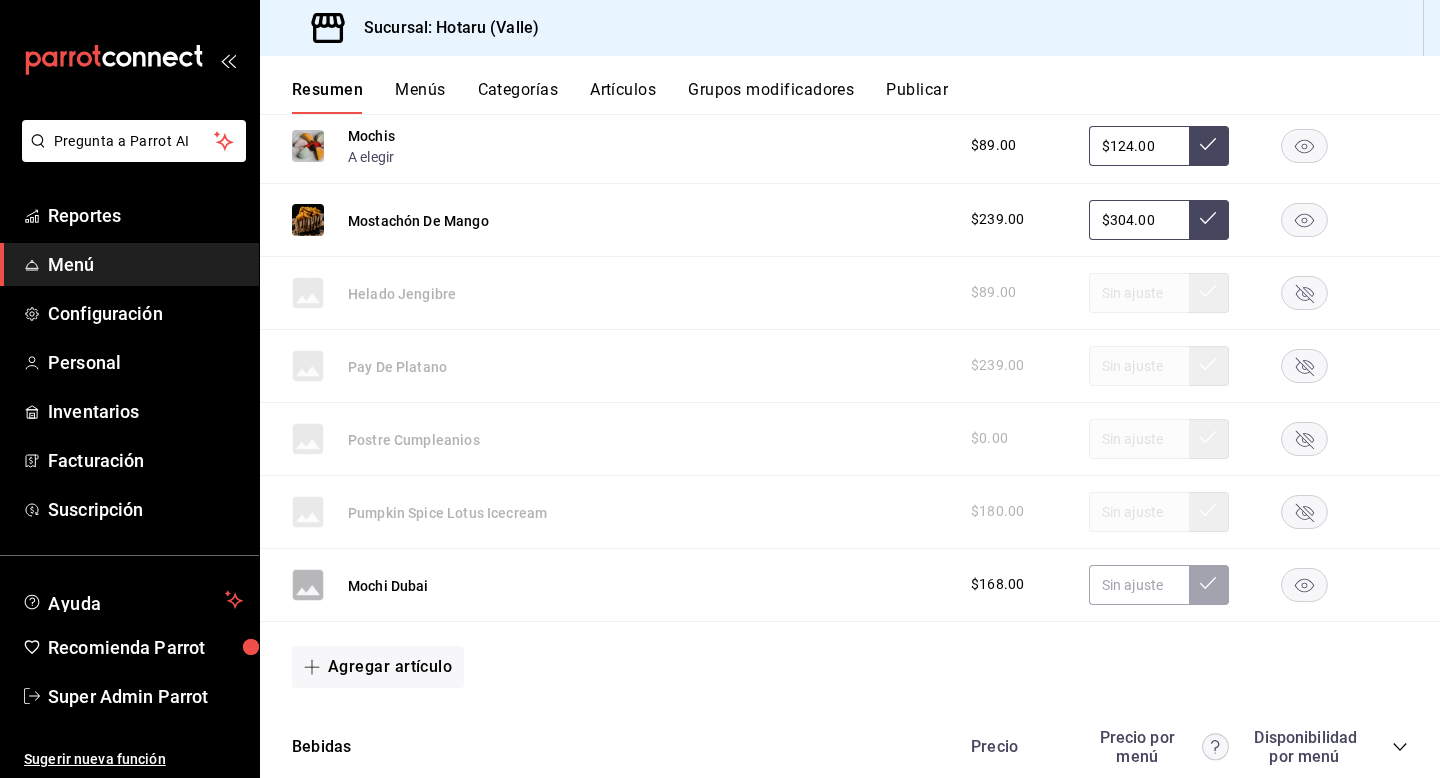scroll, scrollTop: 2733, scrollLeft: 0, axis: vertical 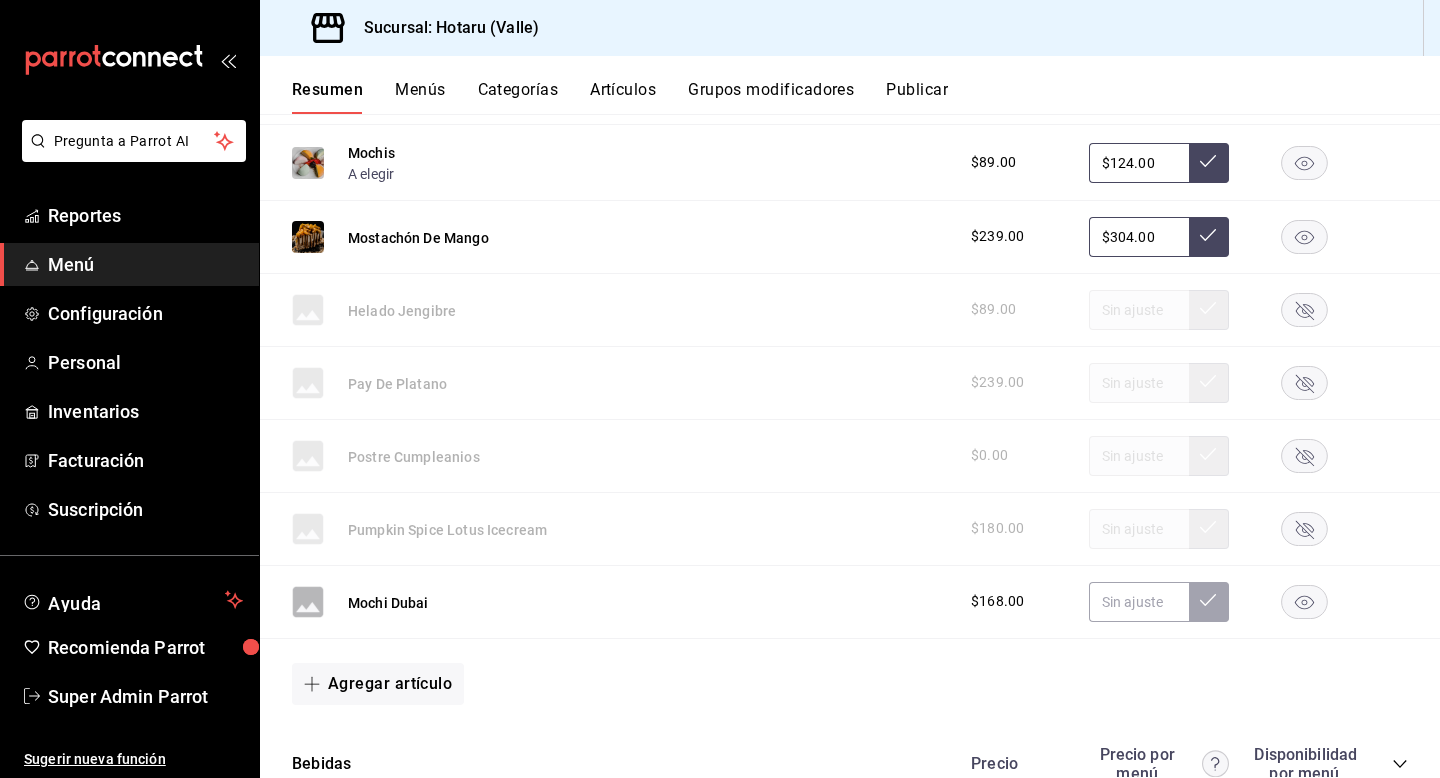 click on "Publicar" at bounding box center (917, 97) 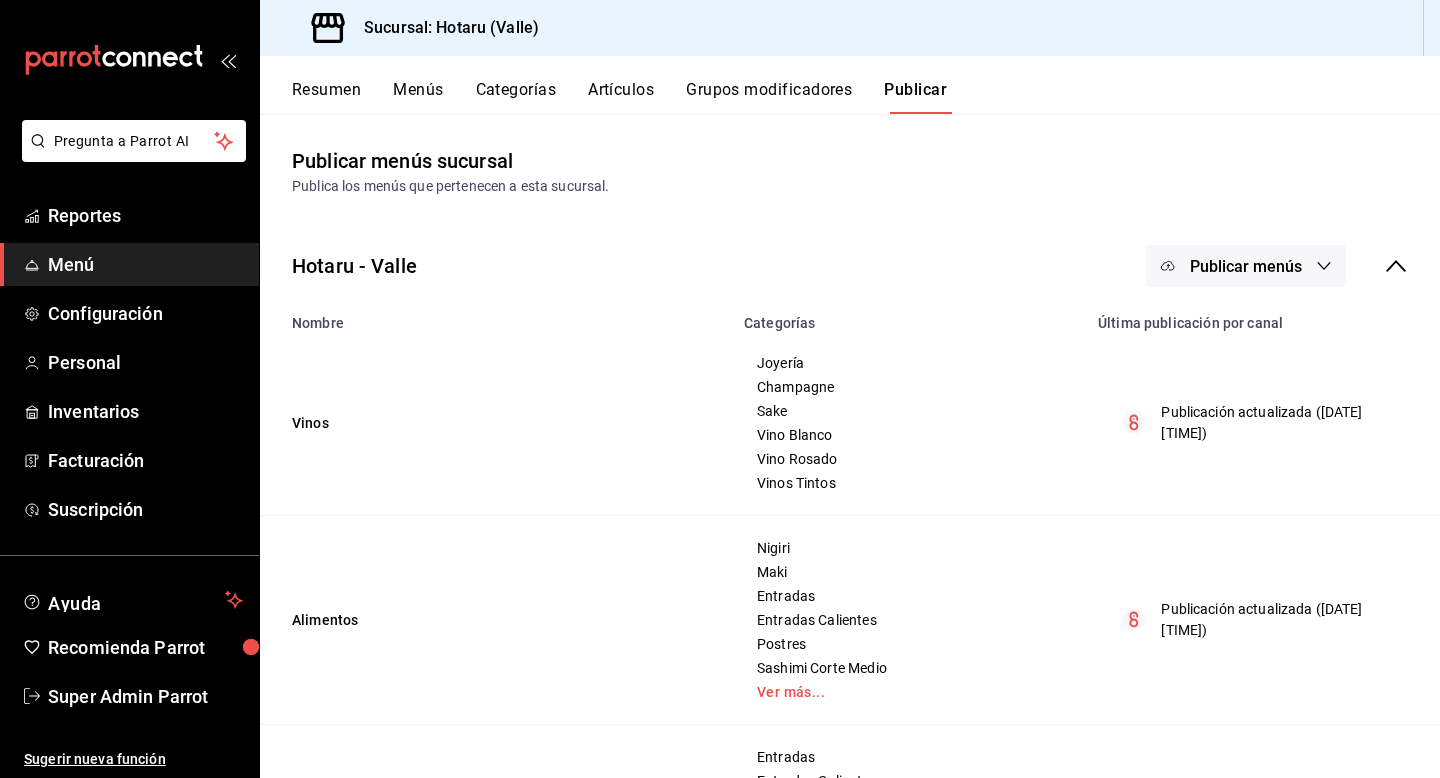 click on "Publicar menús" at bounding box center (1246, 266) 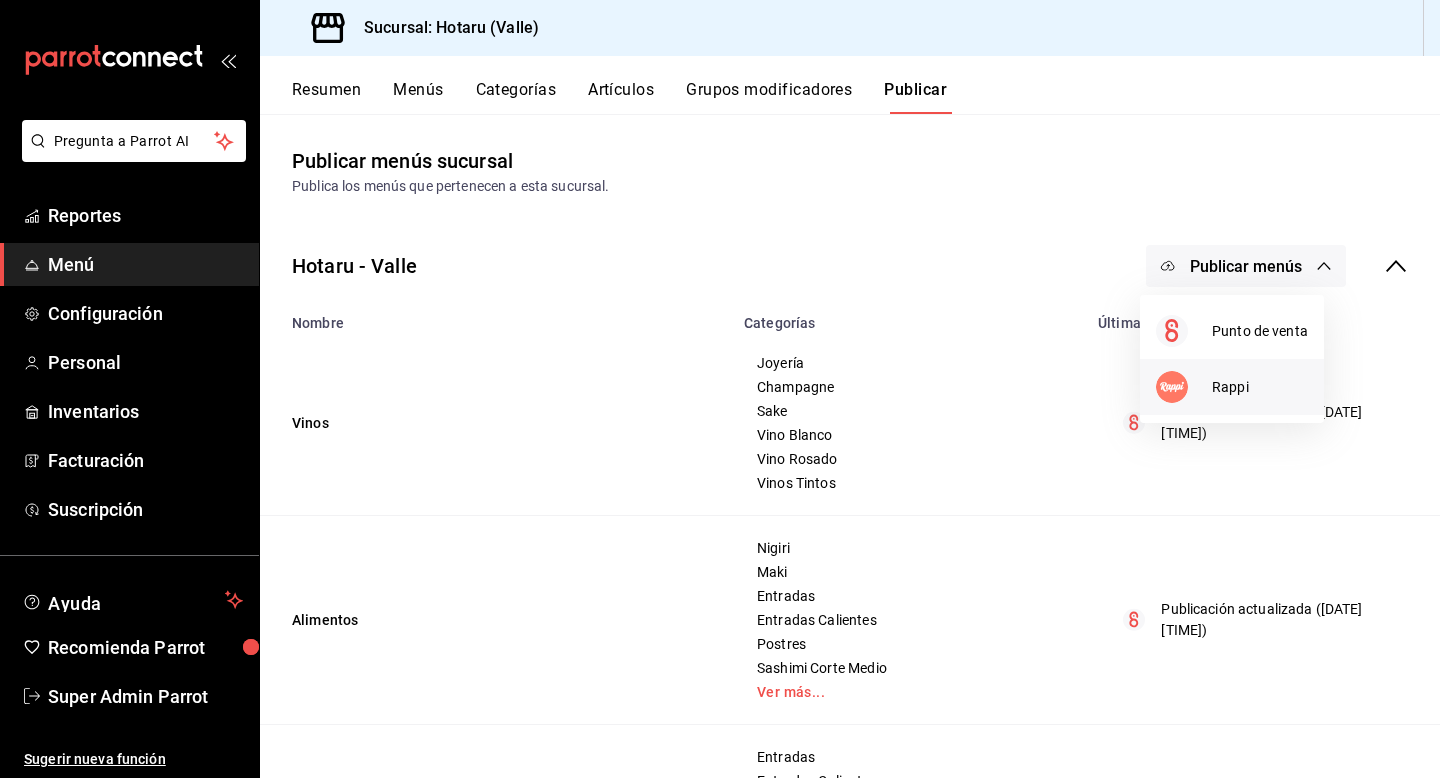 click on "Rappi" at bounding box center (1232, 387) 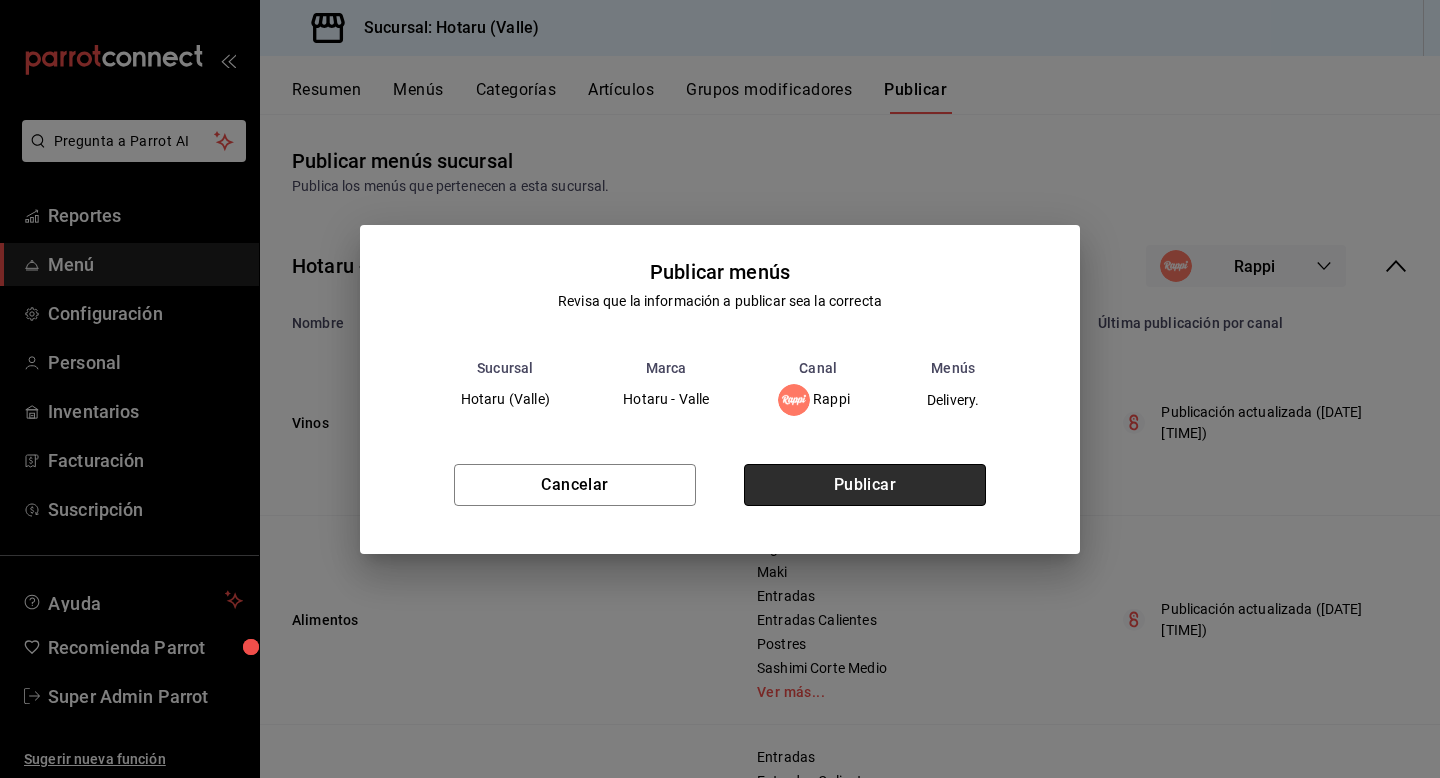 click on "Publicar" at bounding box center (865, 485) 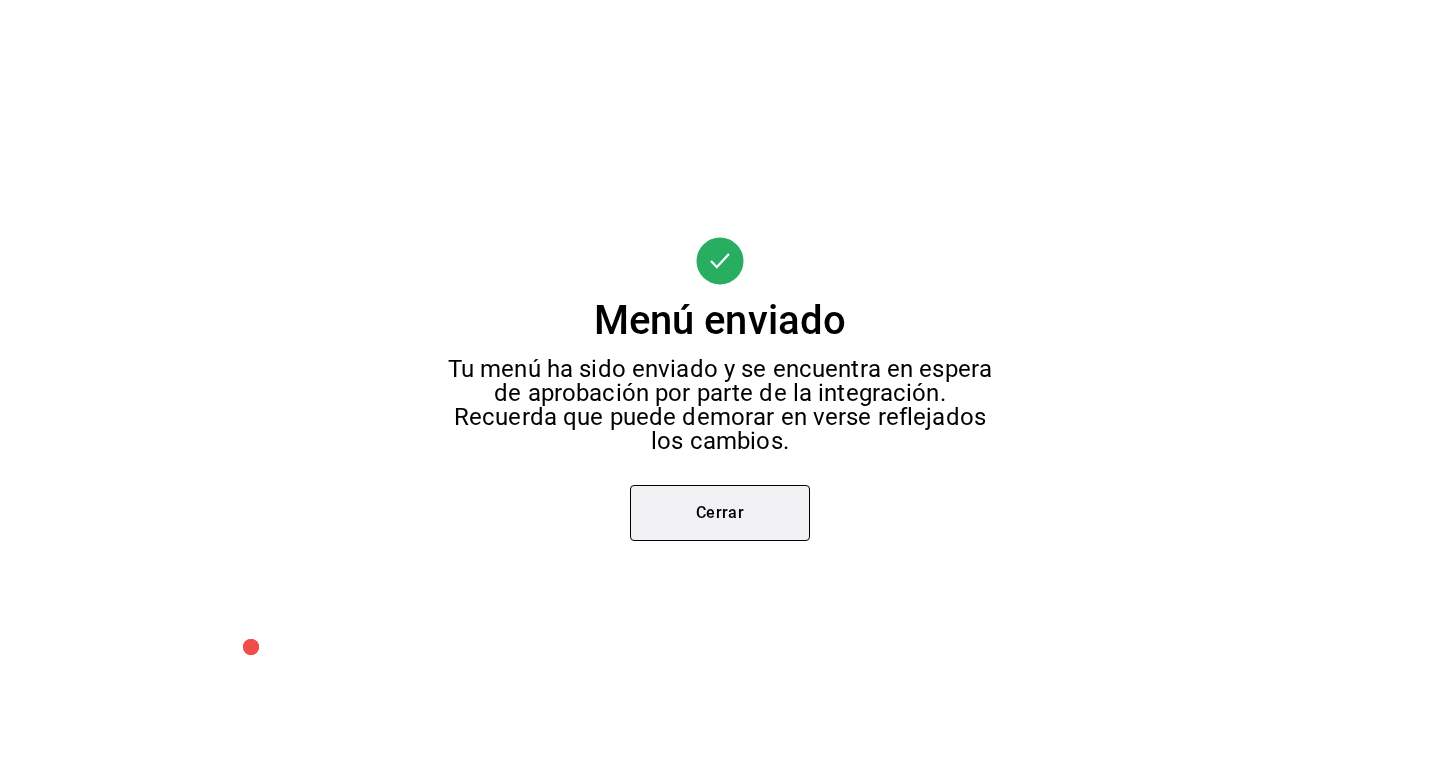 click on "Cerrar" at bounding box center (720, 513) 